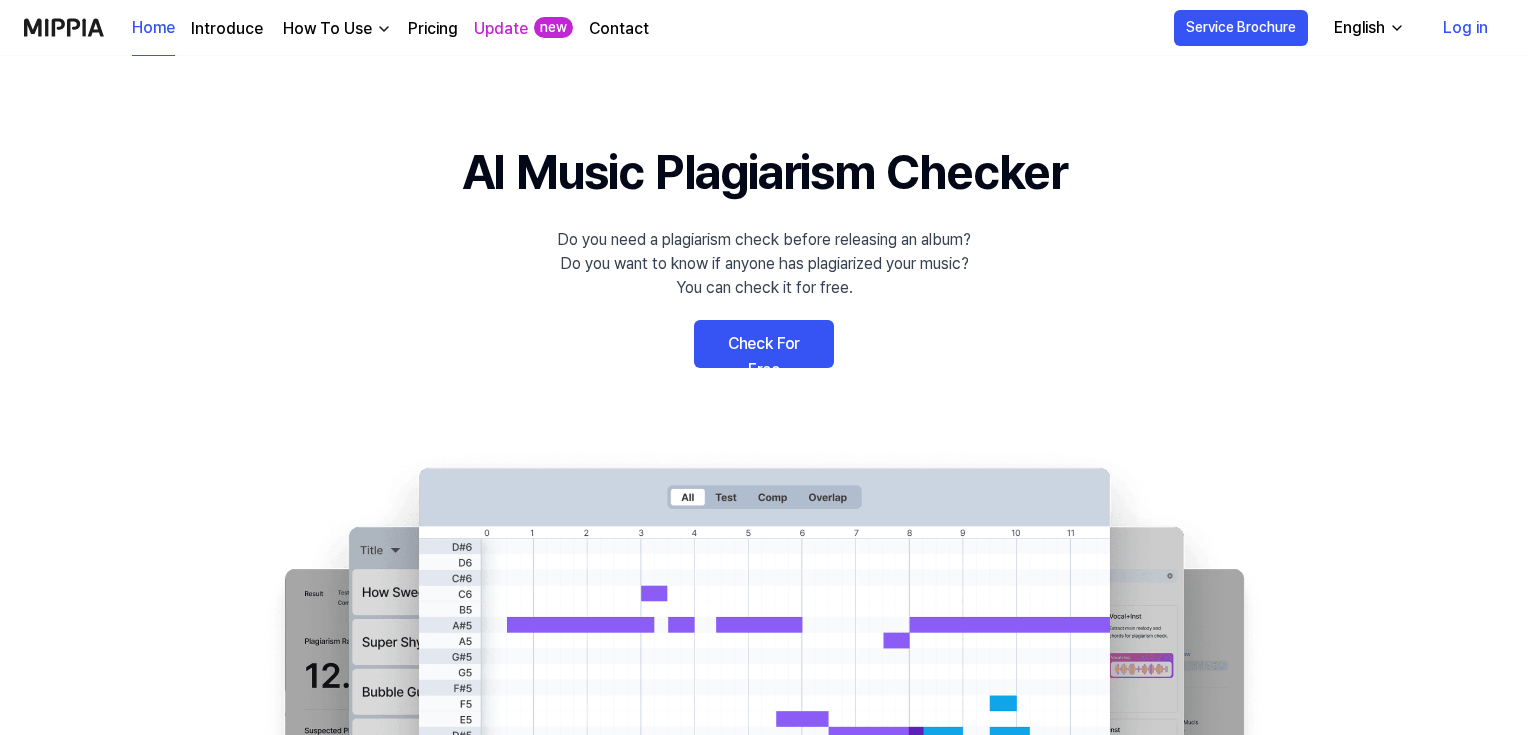 scroll, scrollTop: 0, scrollLeft: 0, axis: both 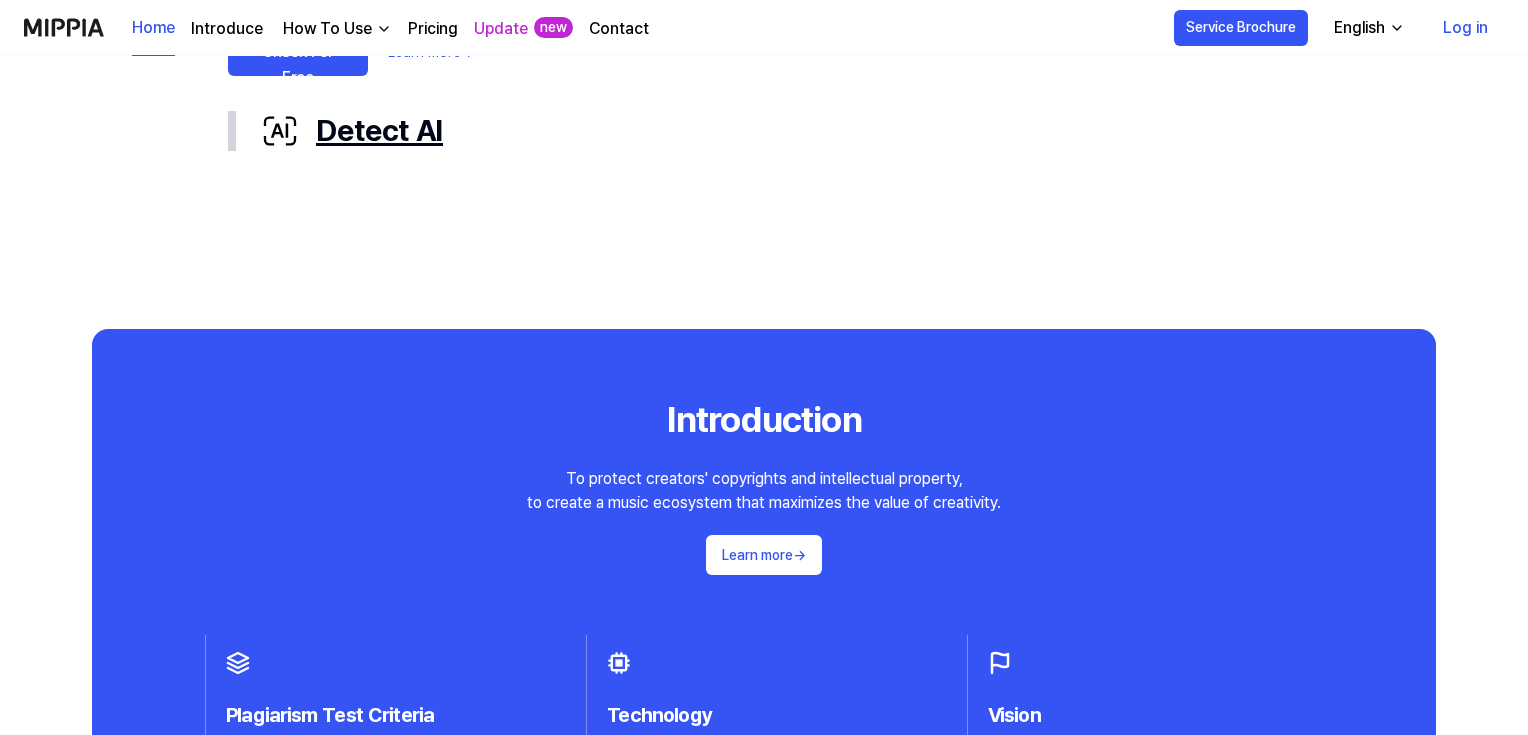 click on "Detect AI" at bounding box center (780, 130) 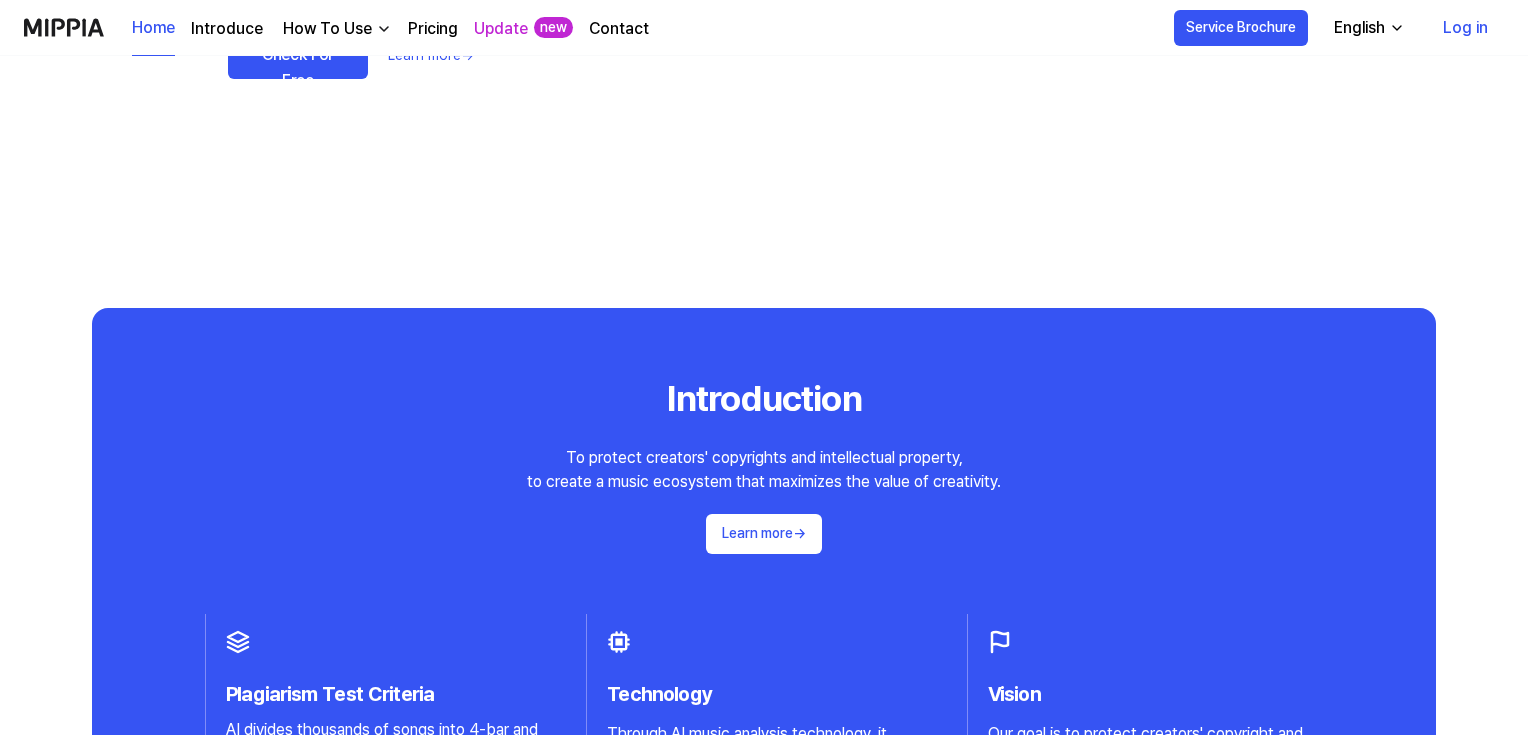 click on "Check For Free" at bounding box center (298, 55) 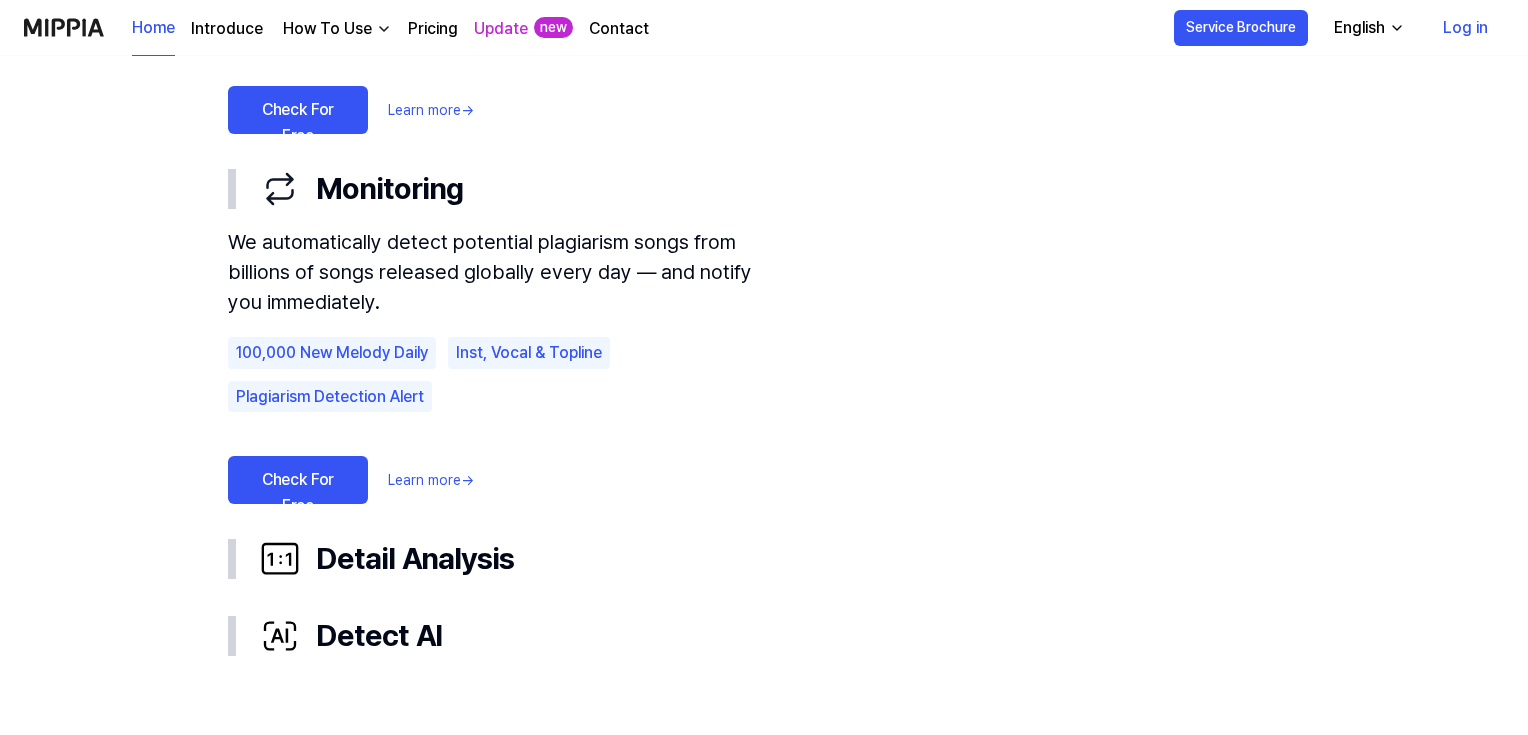 scroll, scrollTop: 1440, scrollLeft: 0, axis: vertical 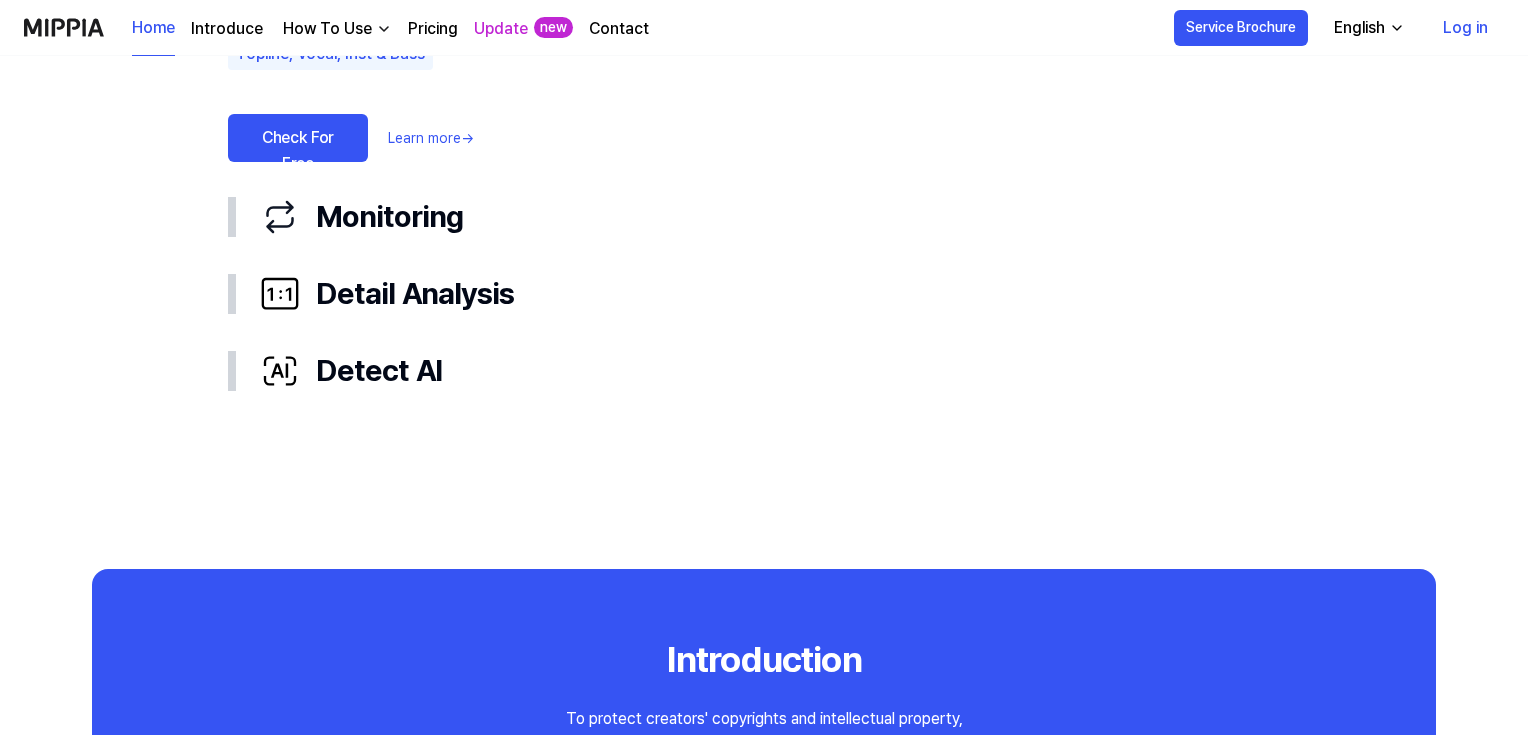 click on "Check For Free" at bounding box center [298, 138] 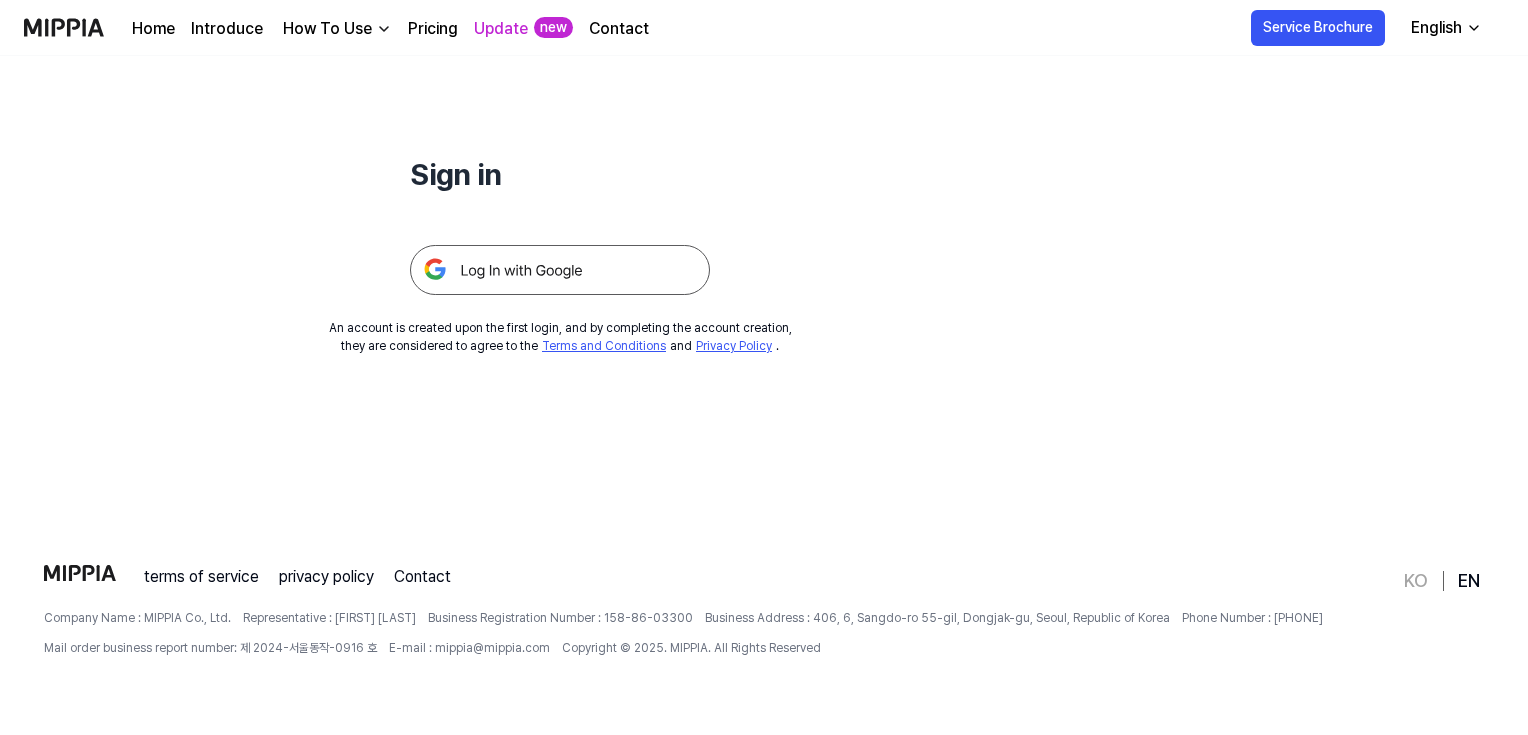 scroll, scrollTop: 0, scrollLeft: 0, axis: both 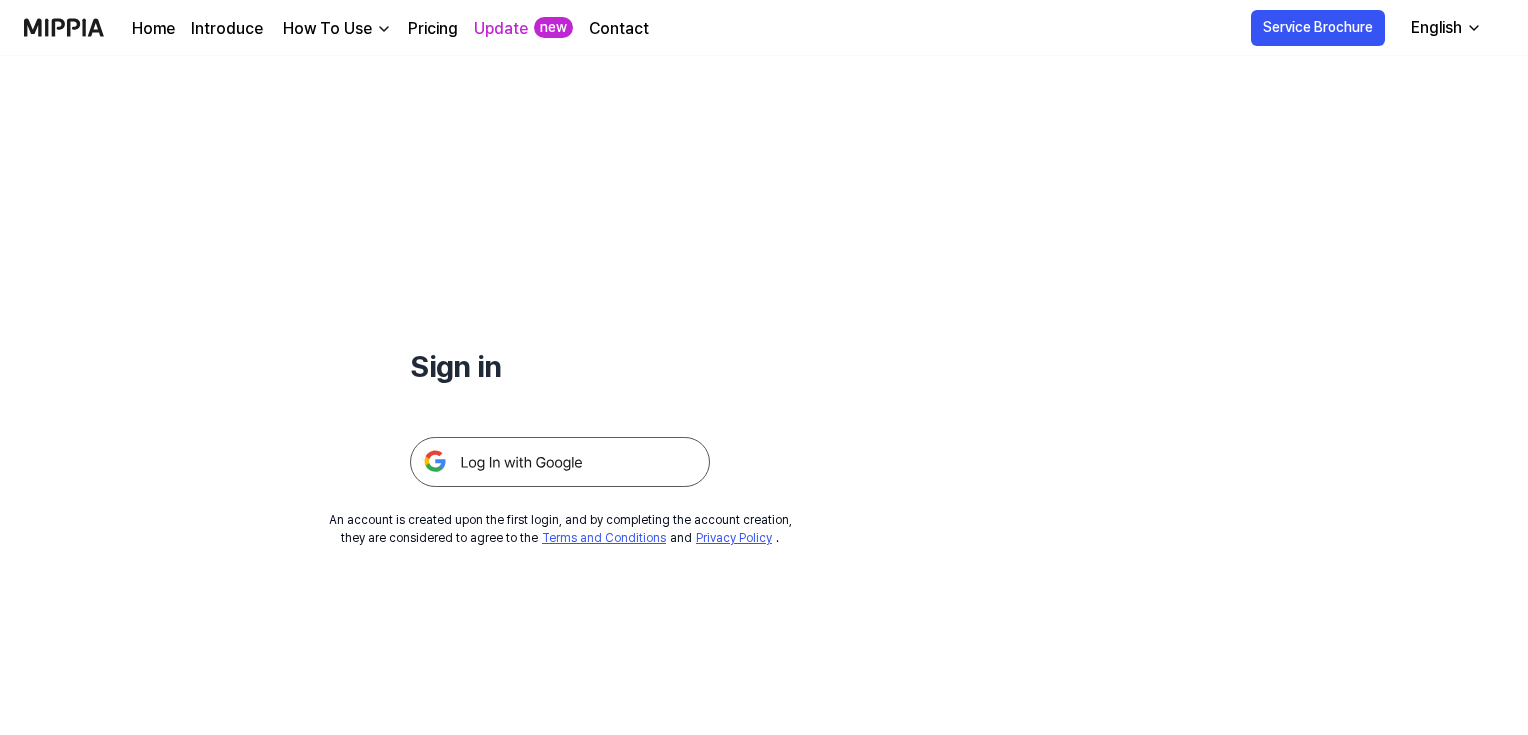 click at bounding box center (560, 462) 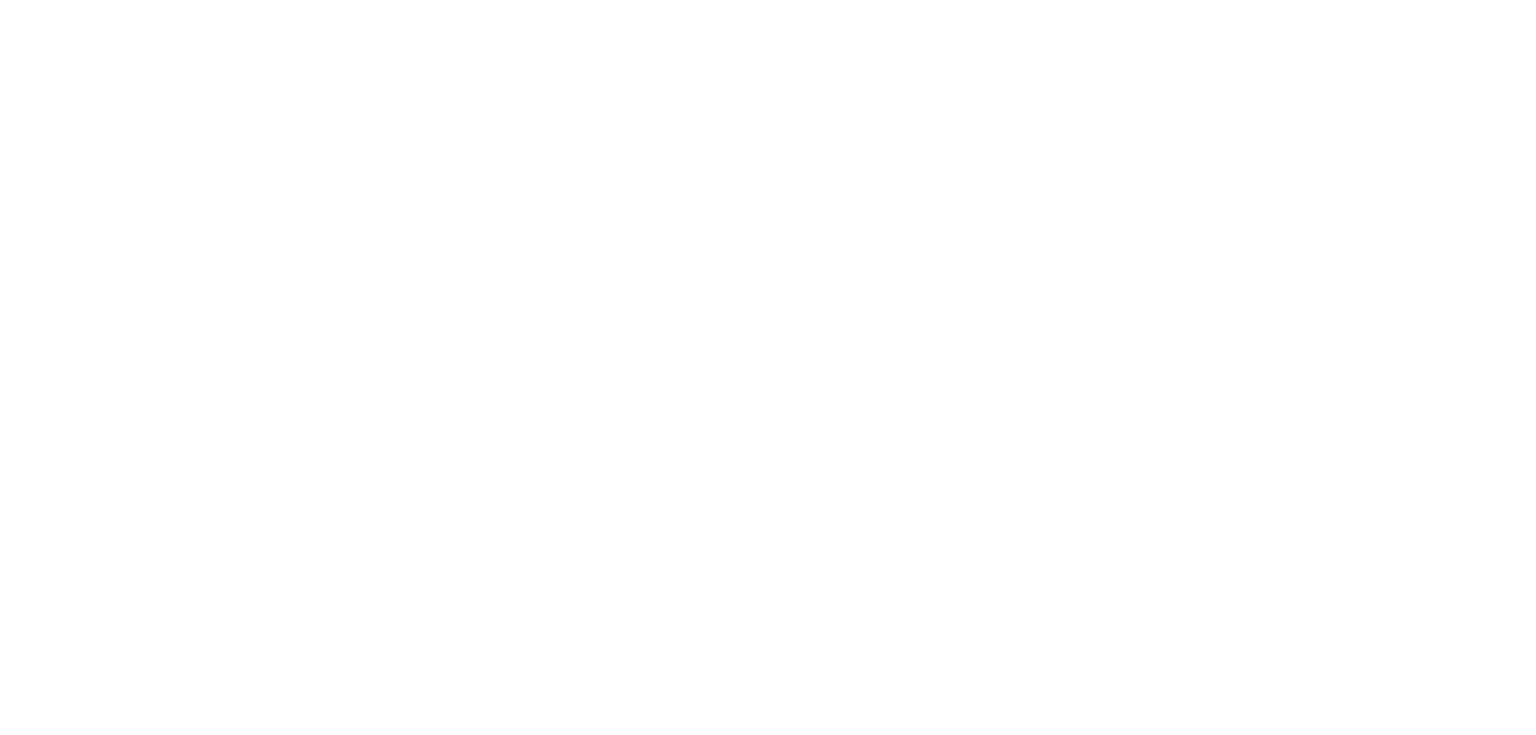 scroll, scrollTop: 0, scrollLeft: 0, axis: both 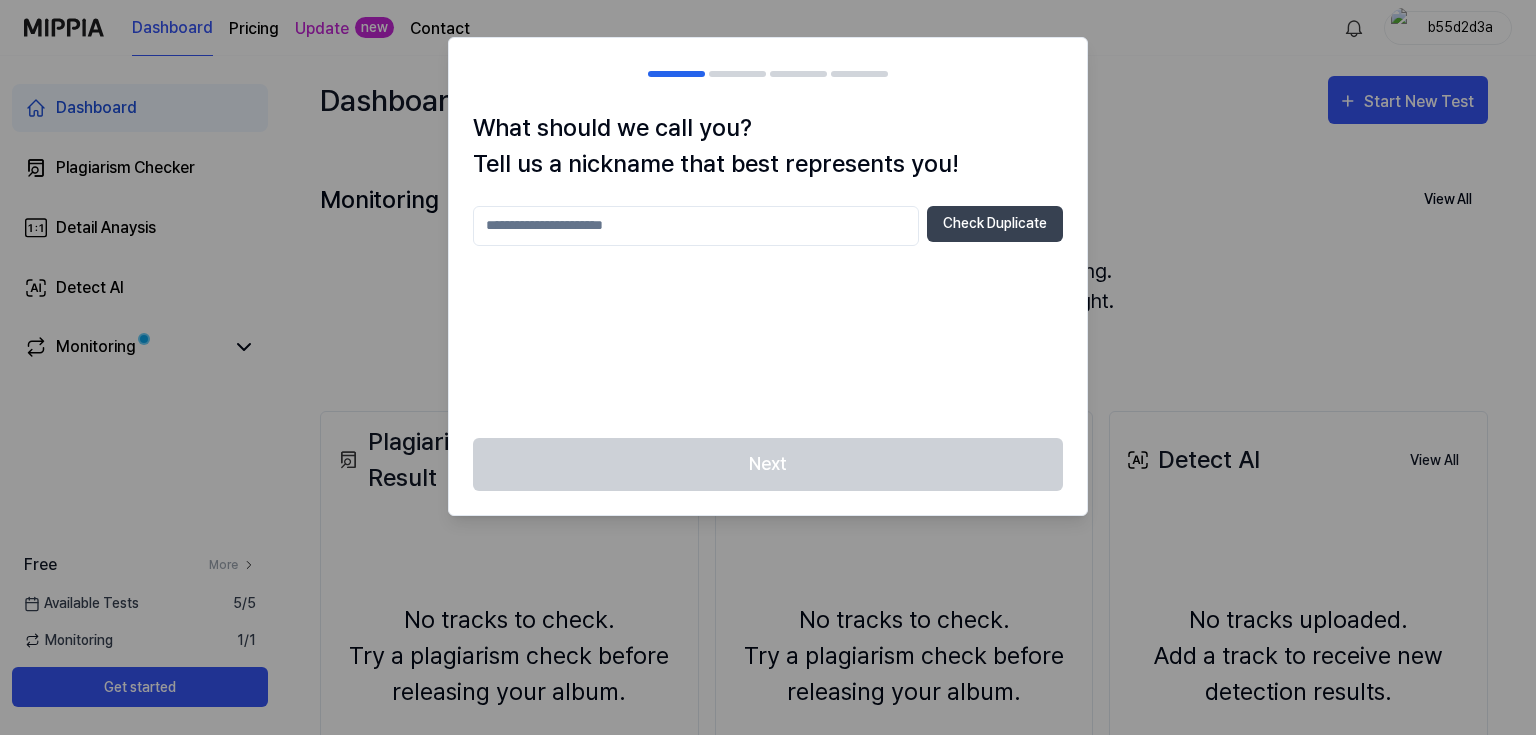click at bounding box center [696, 226] 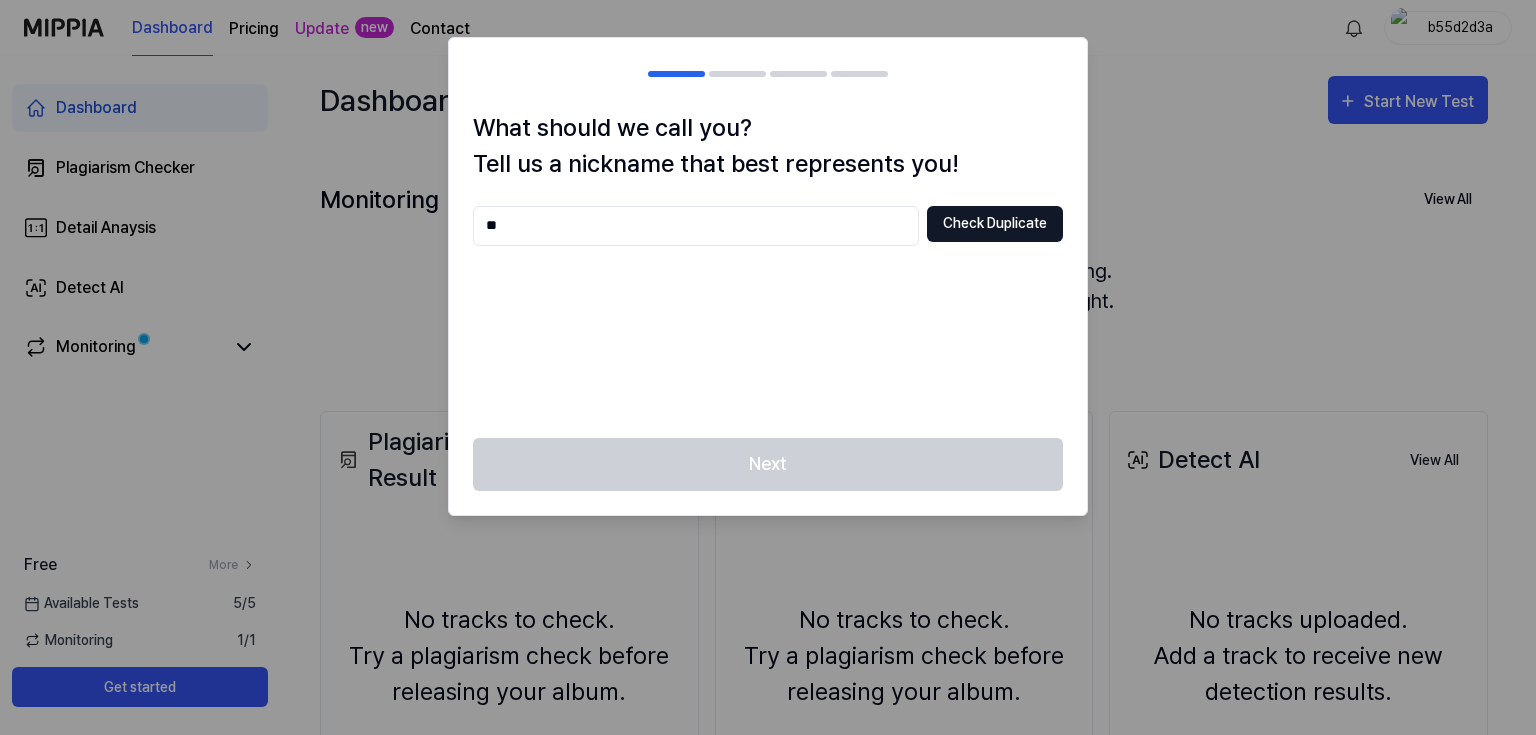 click on "Check Duplicate" at bounding box center (995, 224) 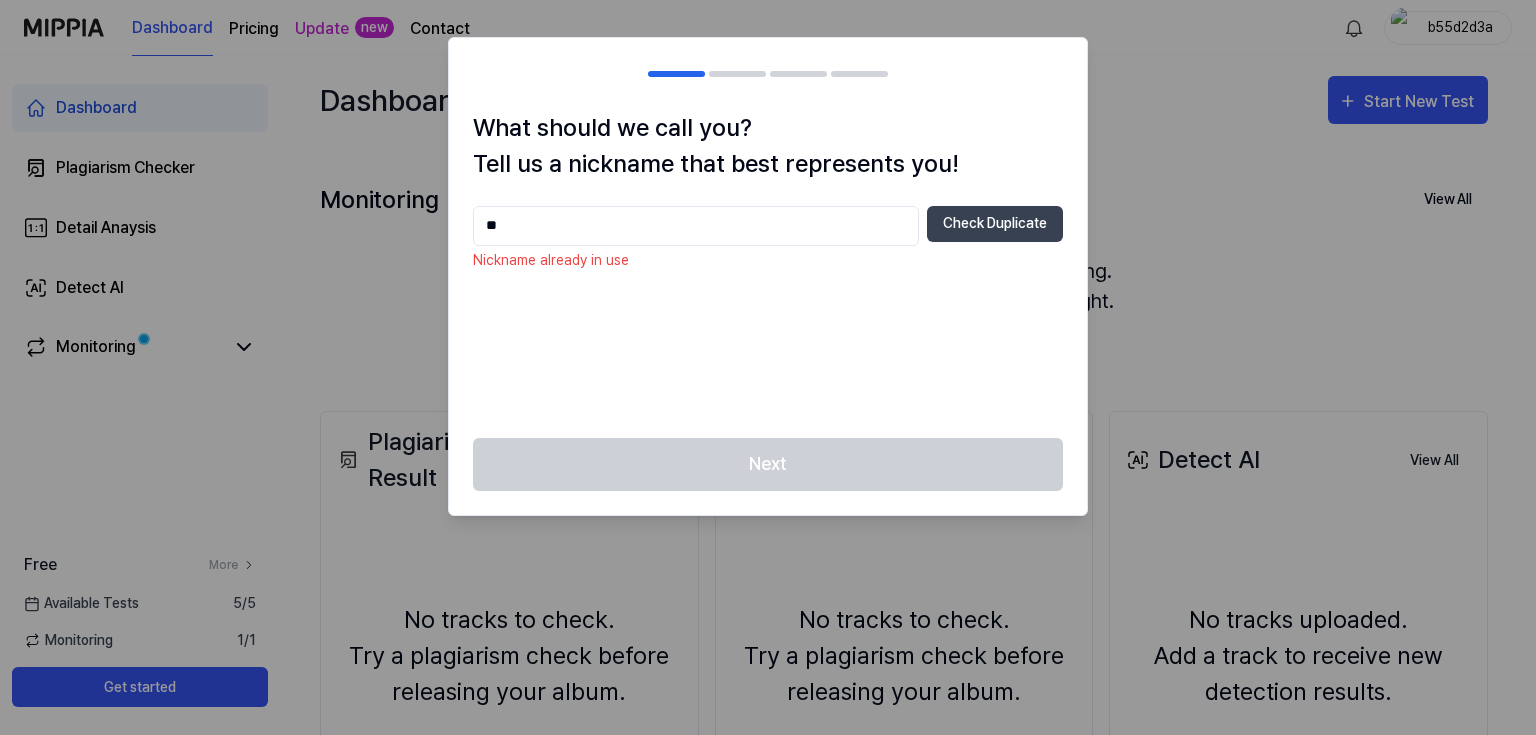 click on "**" at bounding box center (696, 226) 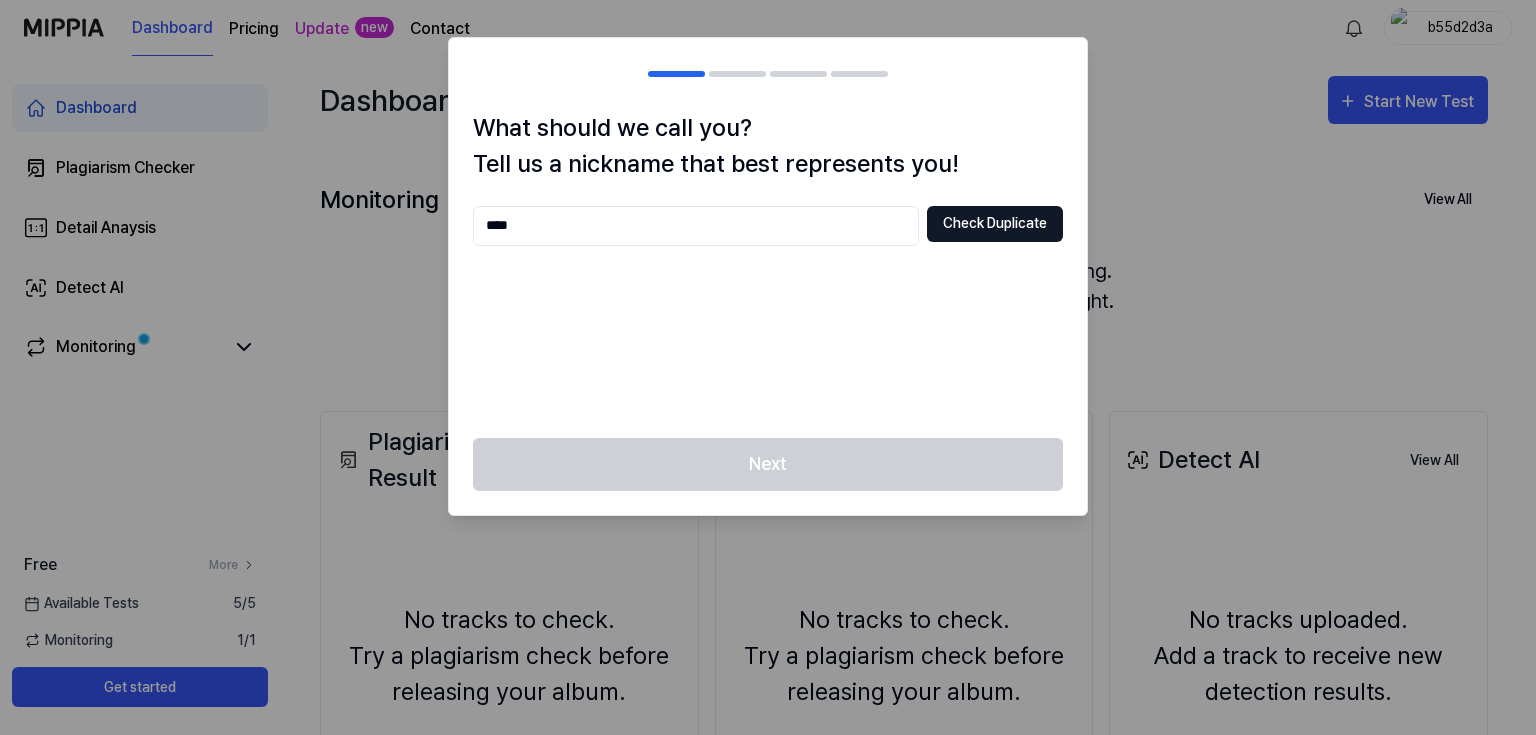 type on "****" 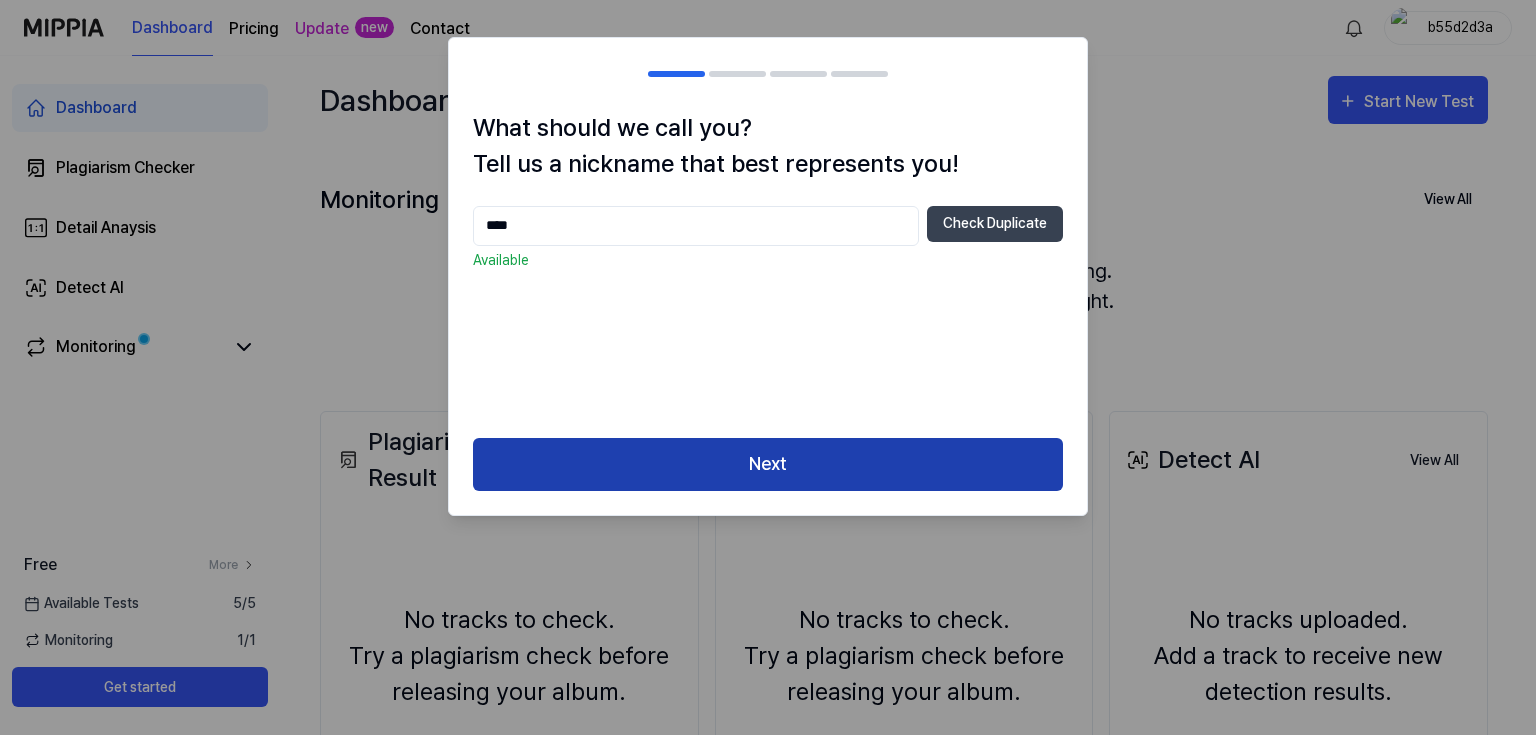 click on "Next" at bounding box center [768, 464] 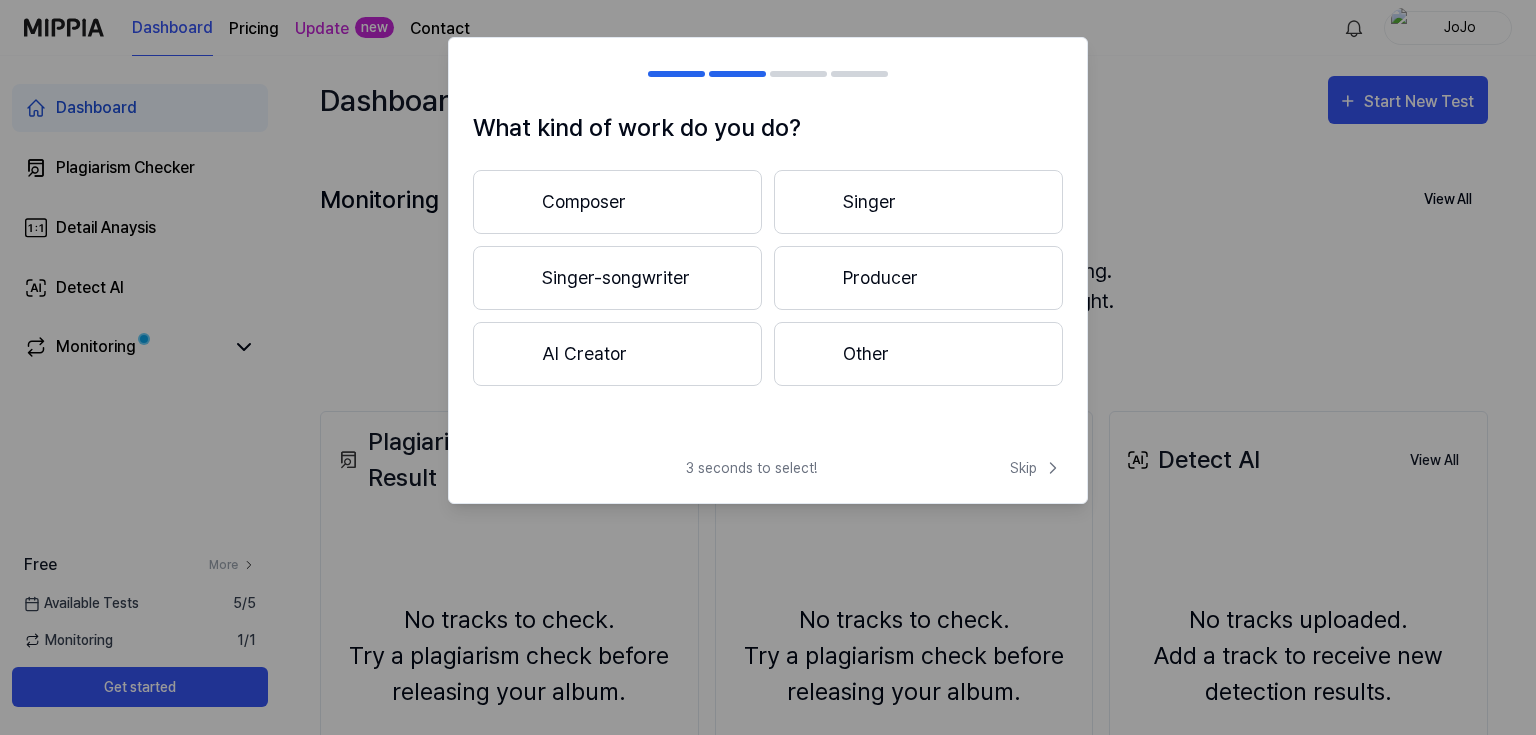 click on "Composer" at bounding box center (617, 202) 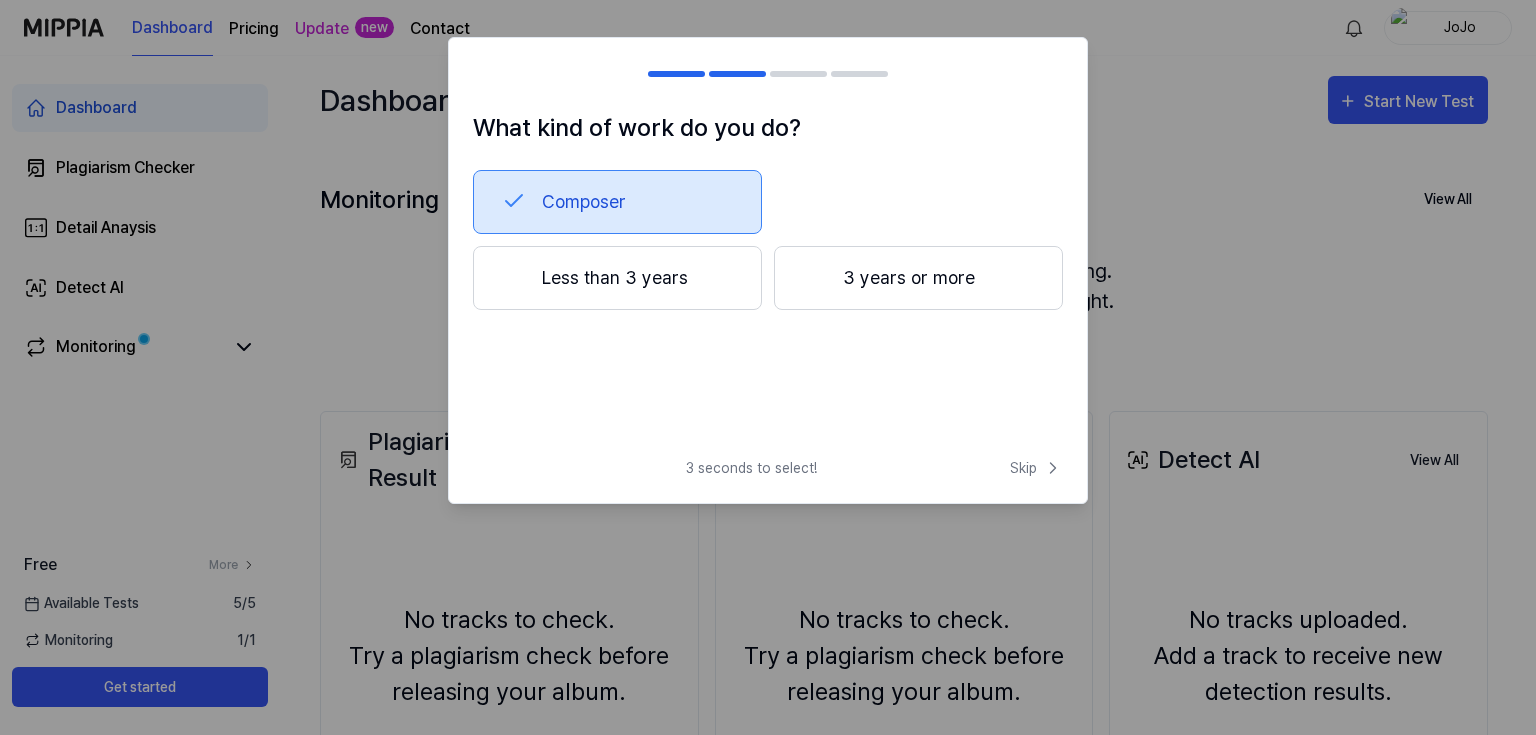 click on "Less than 3 years" at bounding box center [617, 278] 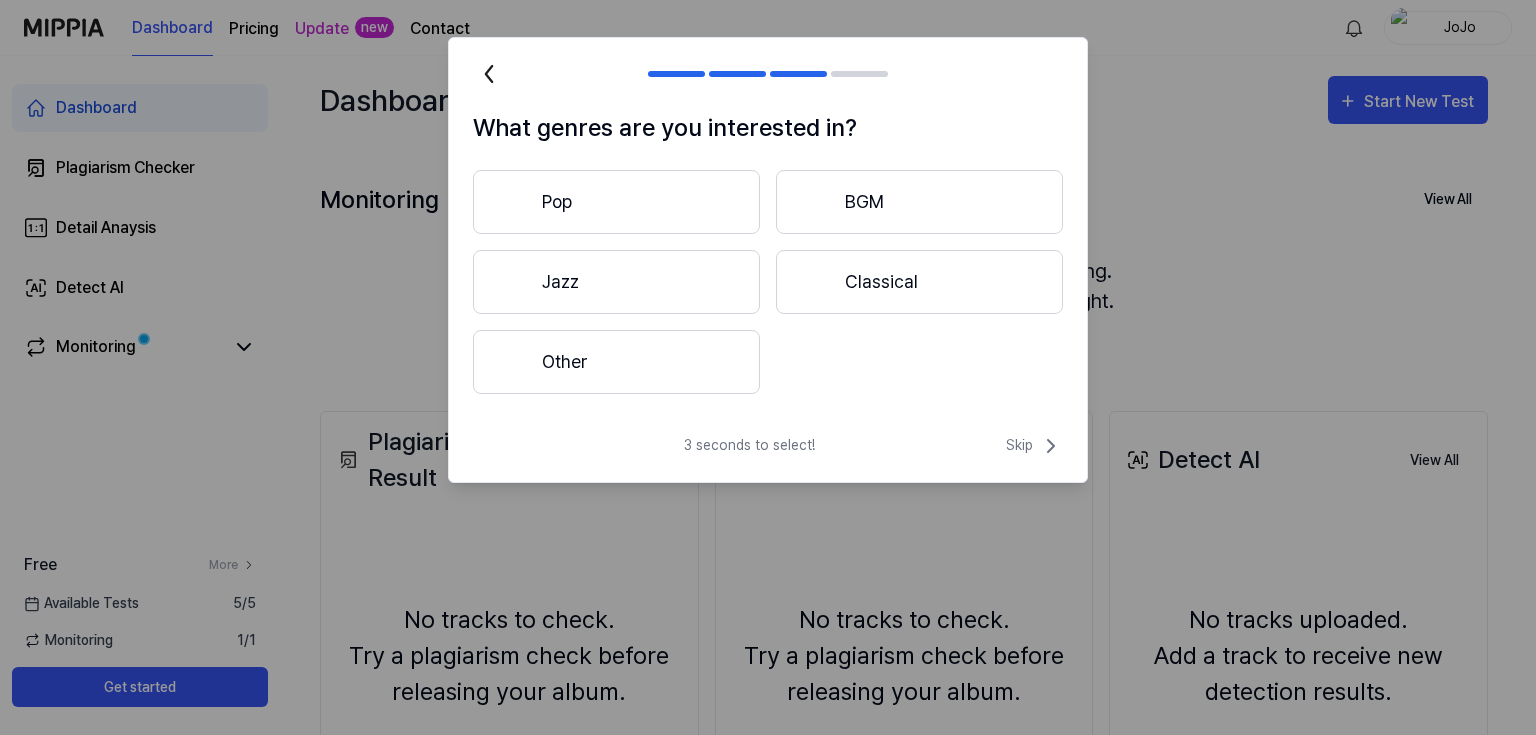click on "Classical" at bounding box center [919, 282] 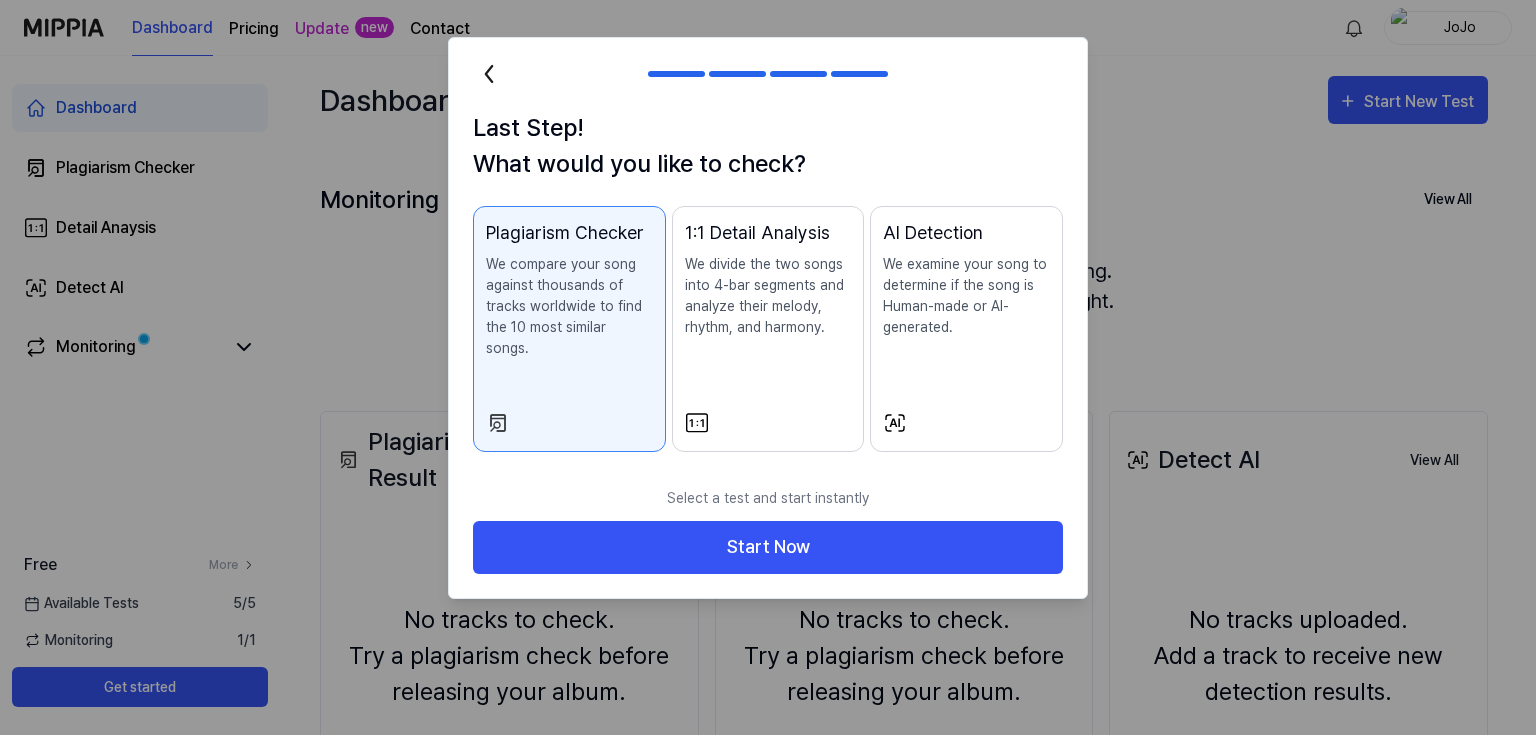 click 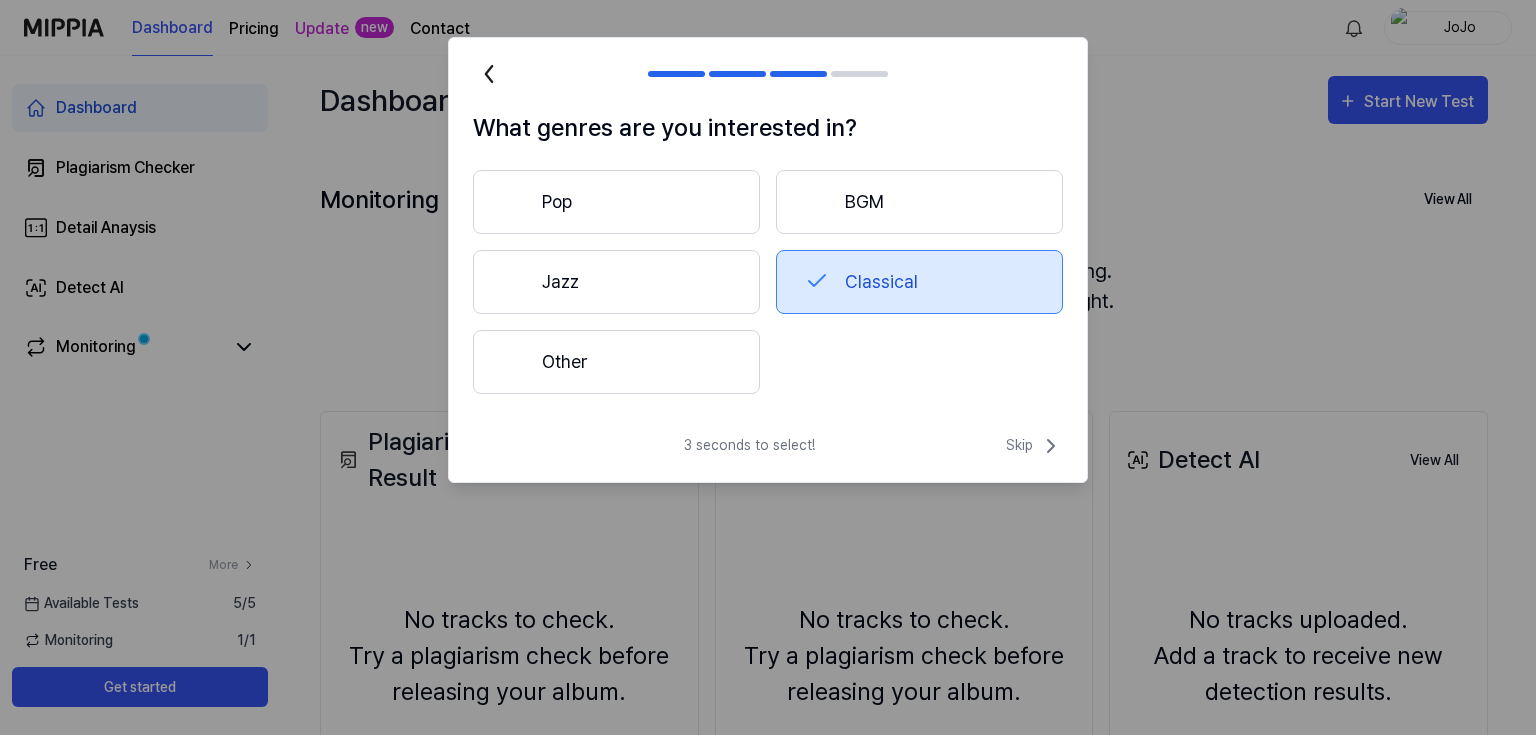 click on "Pop" at bounding box center (616, 202) 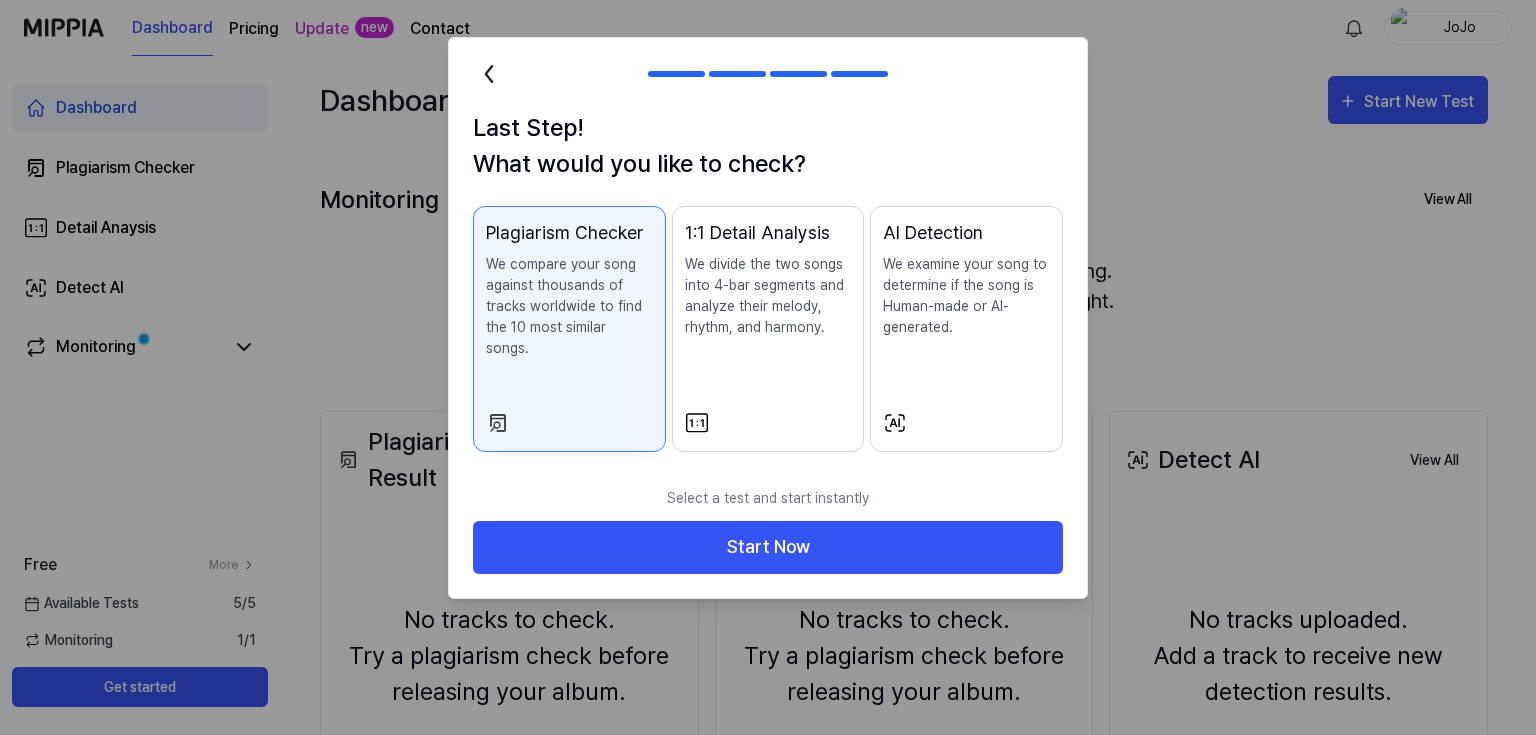 click 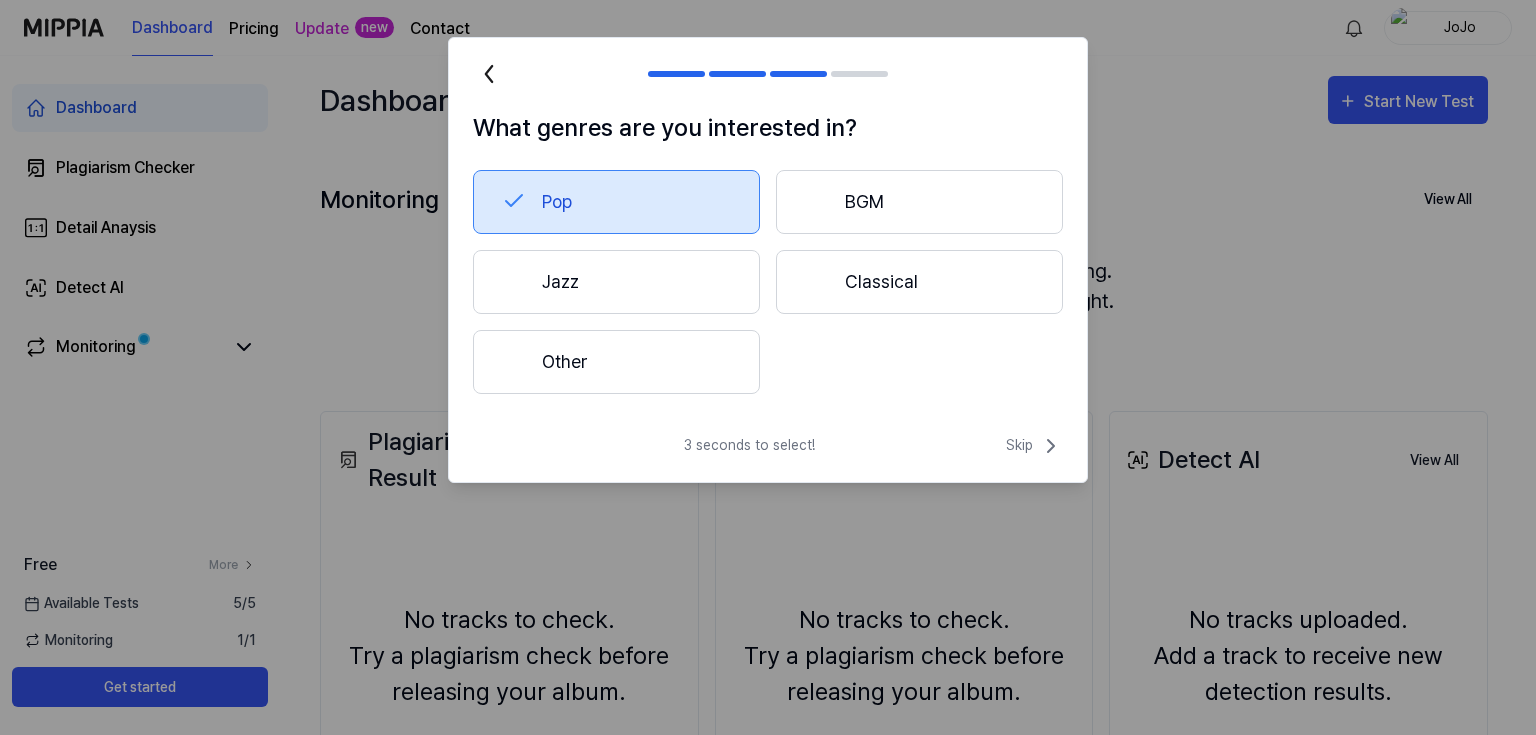 click on "Other" at bounding box center (616, 362) 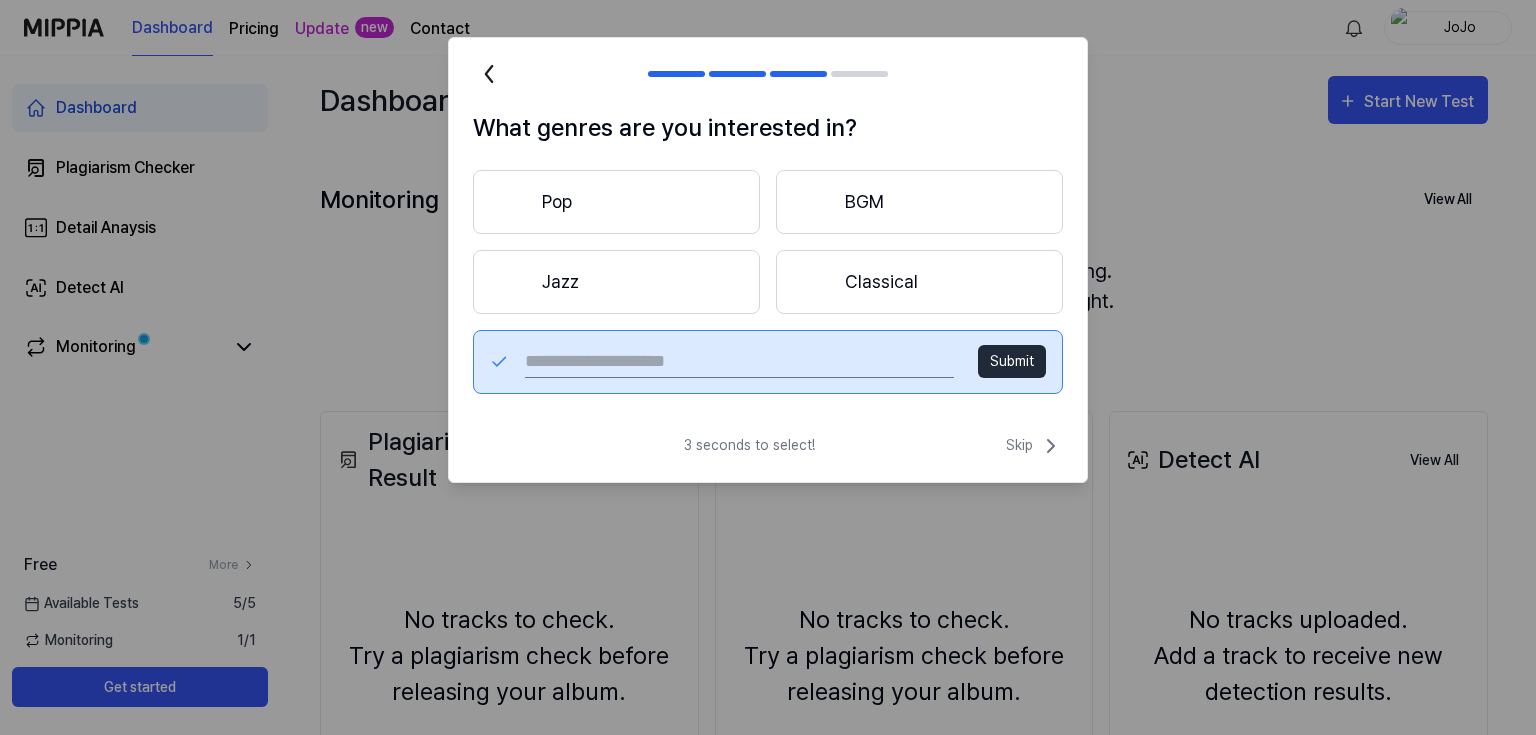 click at bounding box center [739, 362] 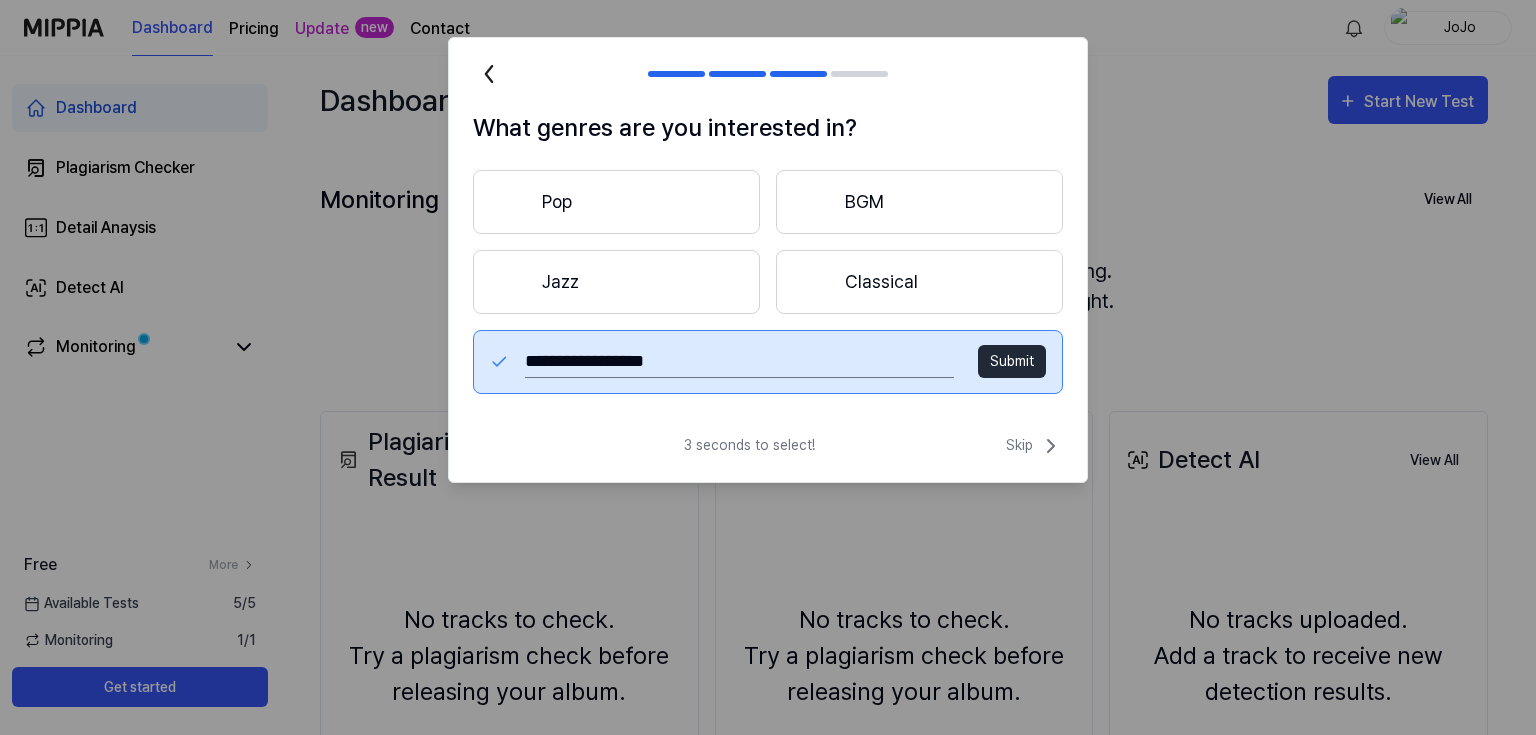 type on "**********" 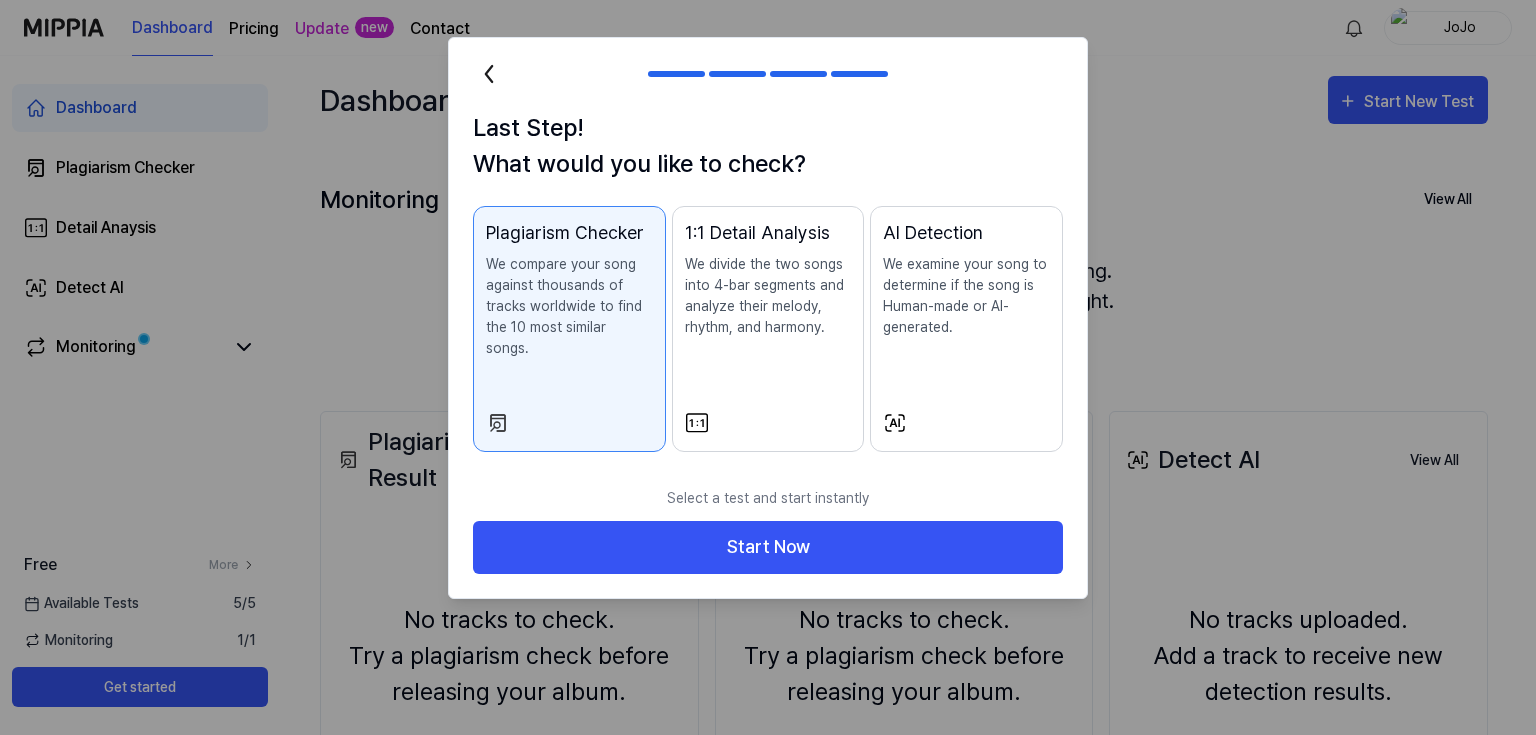 scroll, scrollTop: 92, scrollLeft: 0, axis: vertical 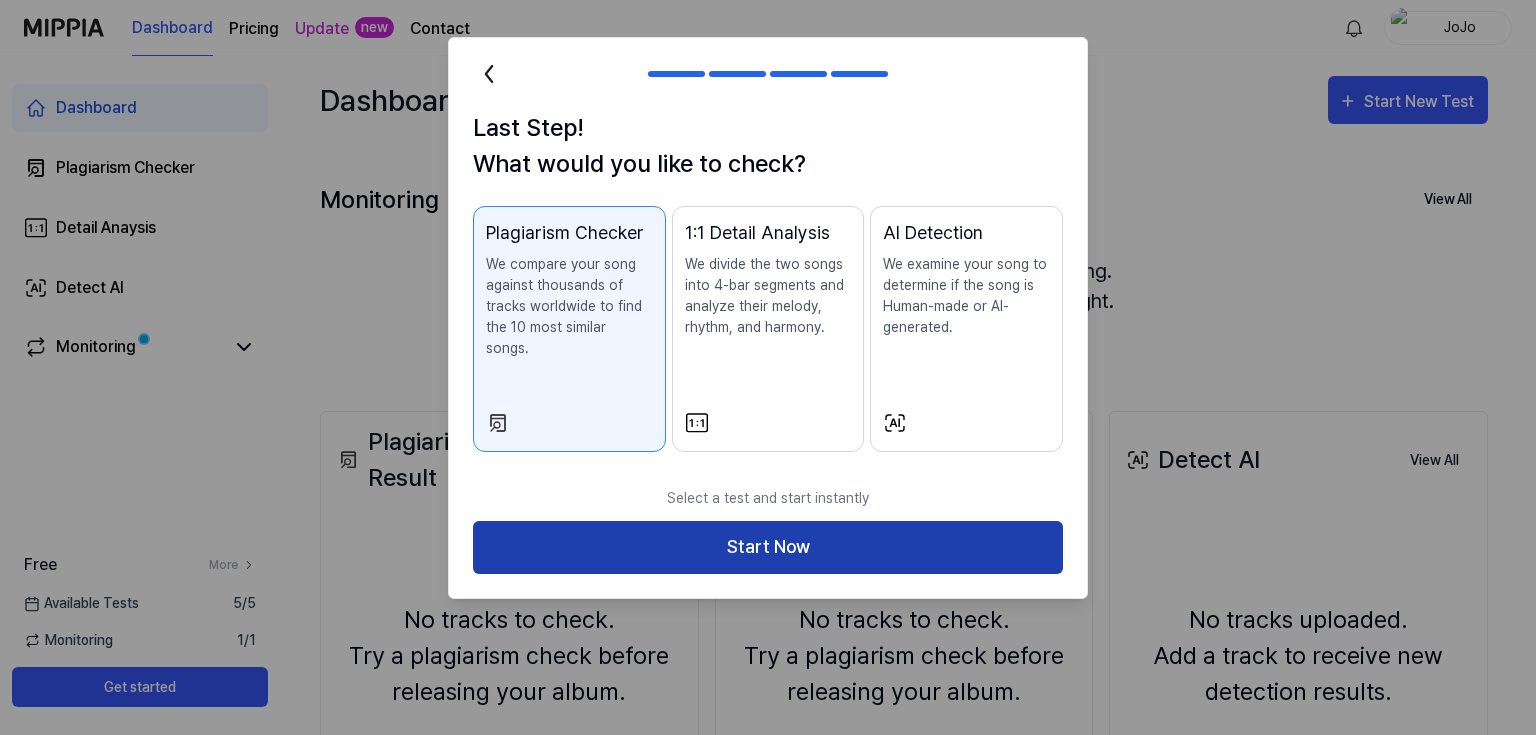 click on "Start Now" at bounding box center [768, 547] 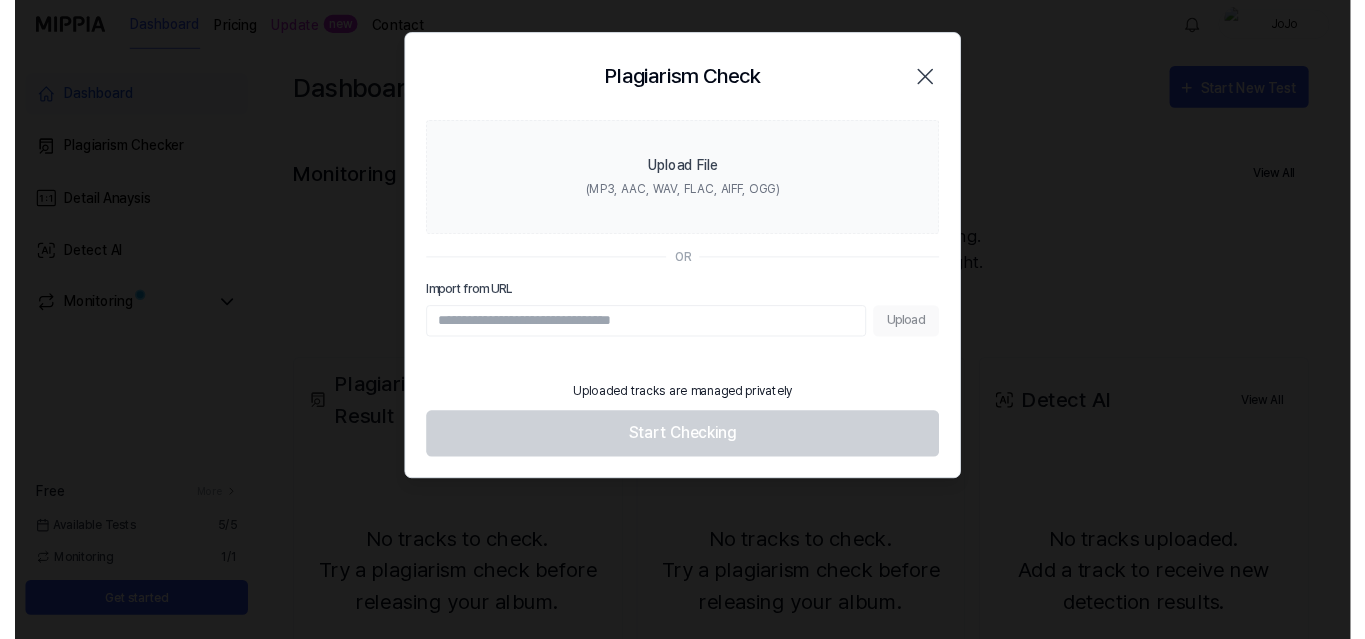 scroll, scrollTop: 0, scrollLeft: 0, axis: both 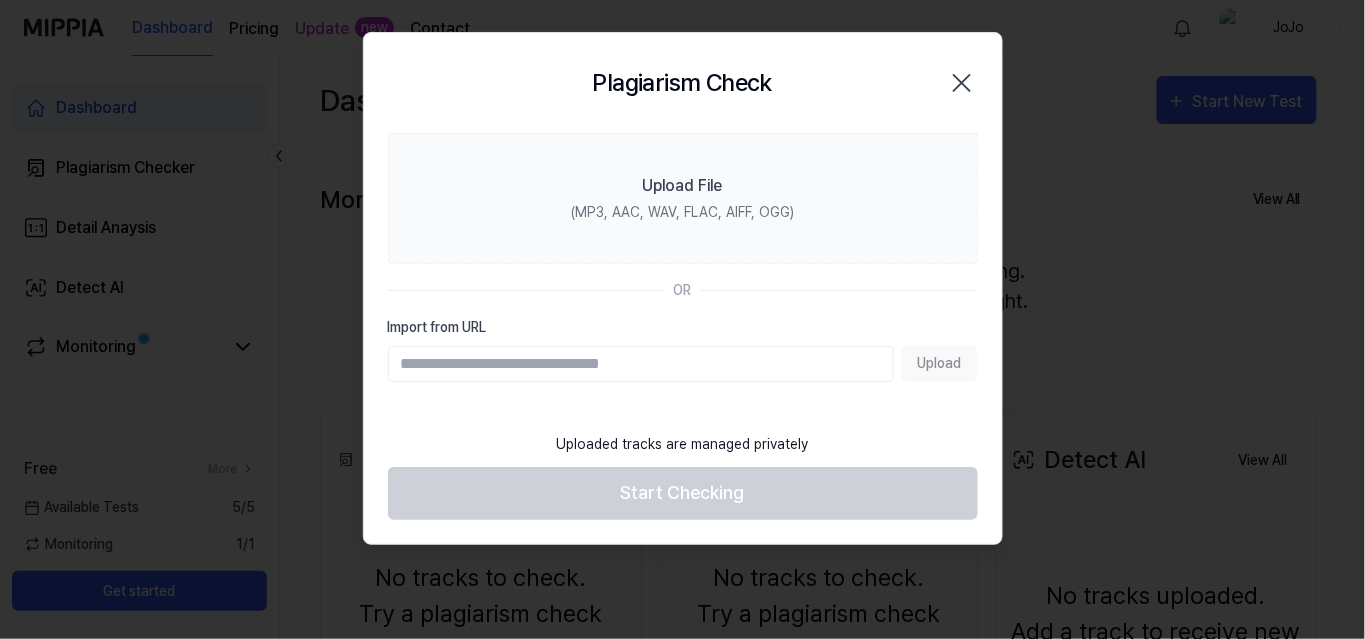 click on "Import from URL" at bounding box center (641, 364) 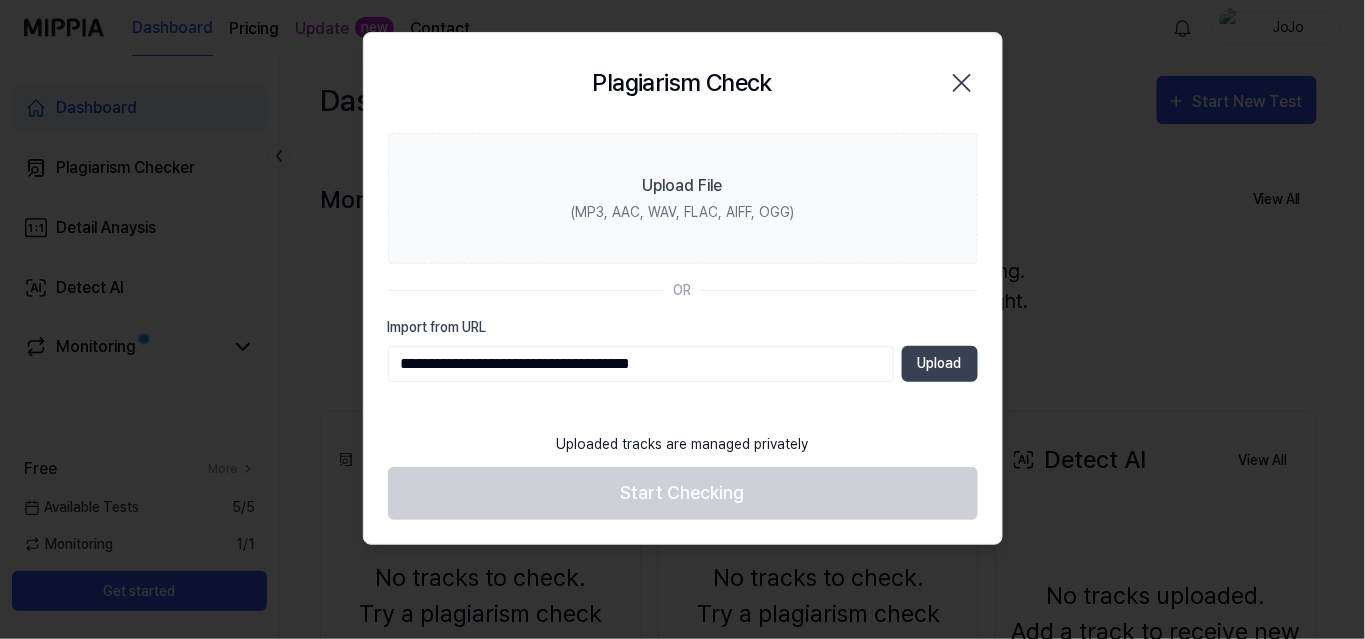 scroll, scrollTop: 63, scrollLeft: 0, axis: vertical 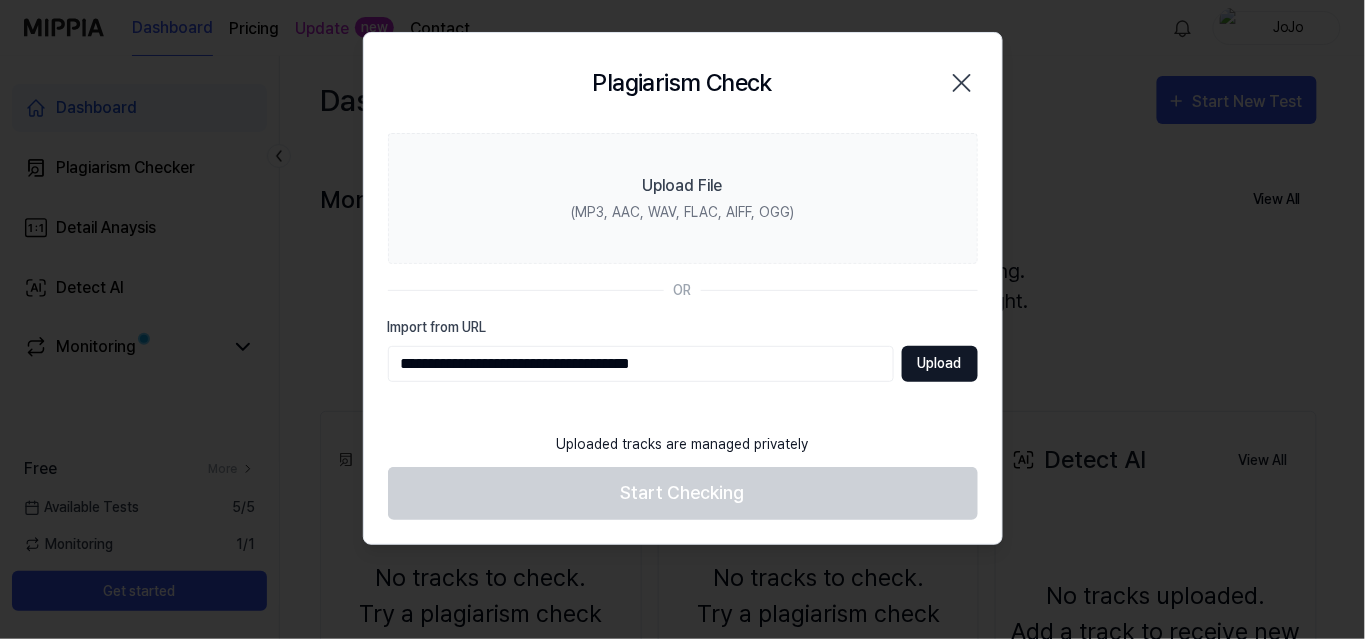 type on "**********" 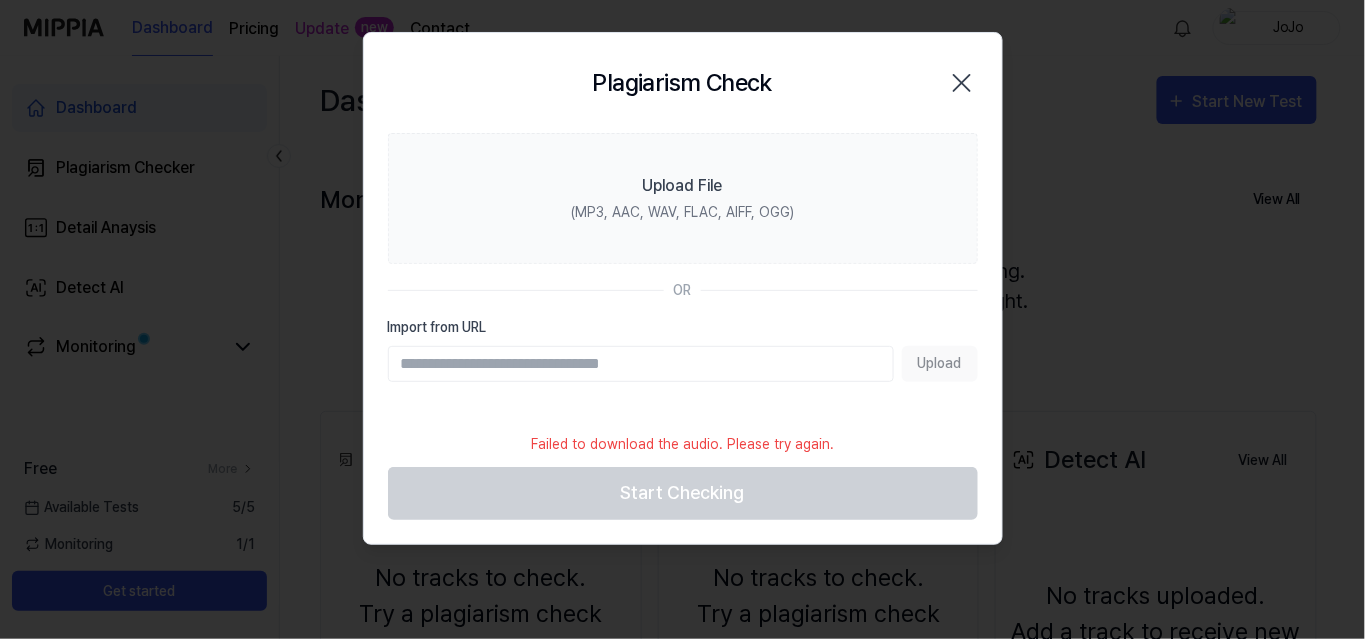 scroll, scrollTop: 63, scrollLeft: 0, axis: vertical 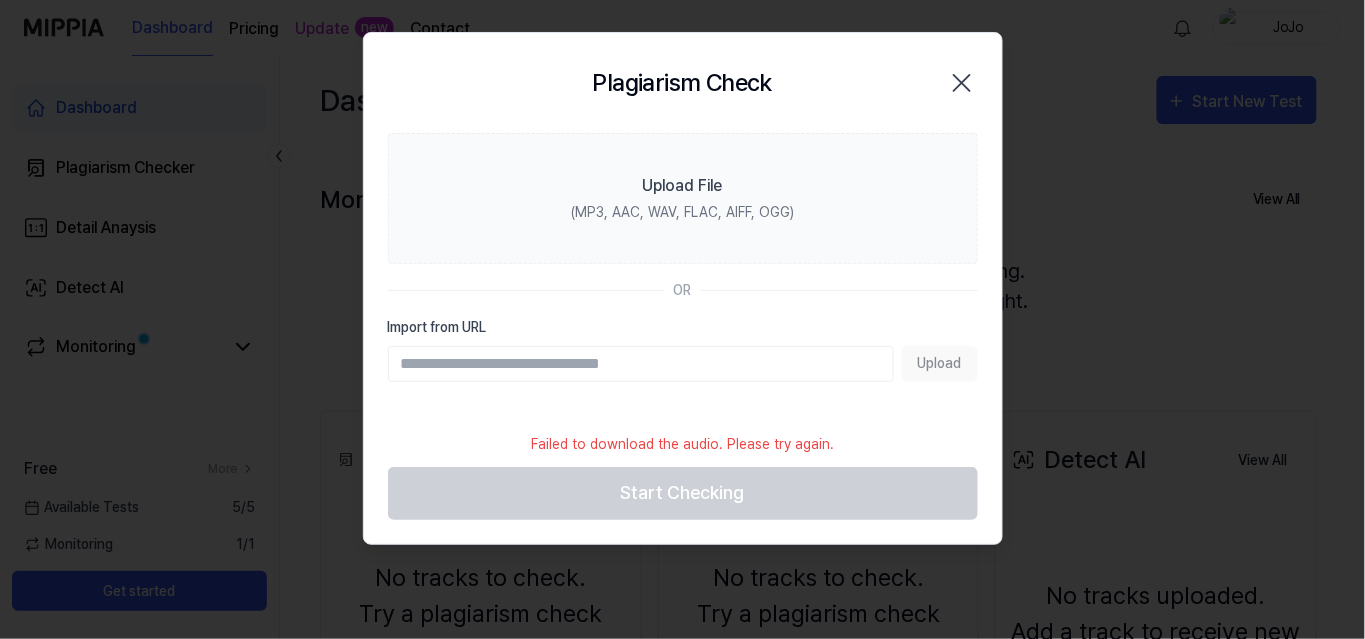 click on "Import from URL" at bounding box center [641, 364] 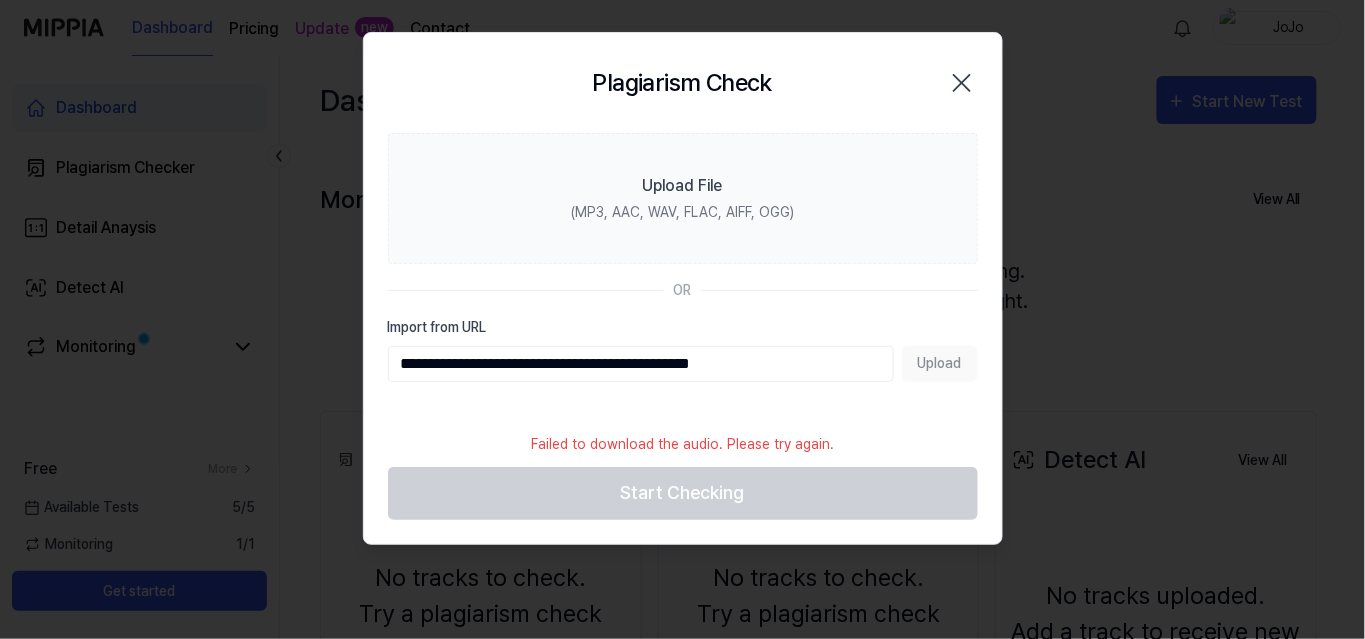 scroll, scrollTop: 0, scrollLeft: 58, axis: horizontal 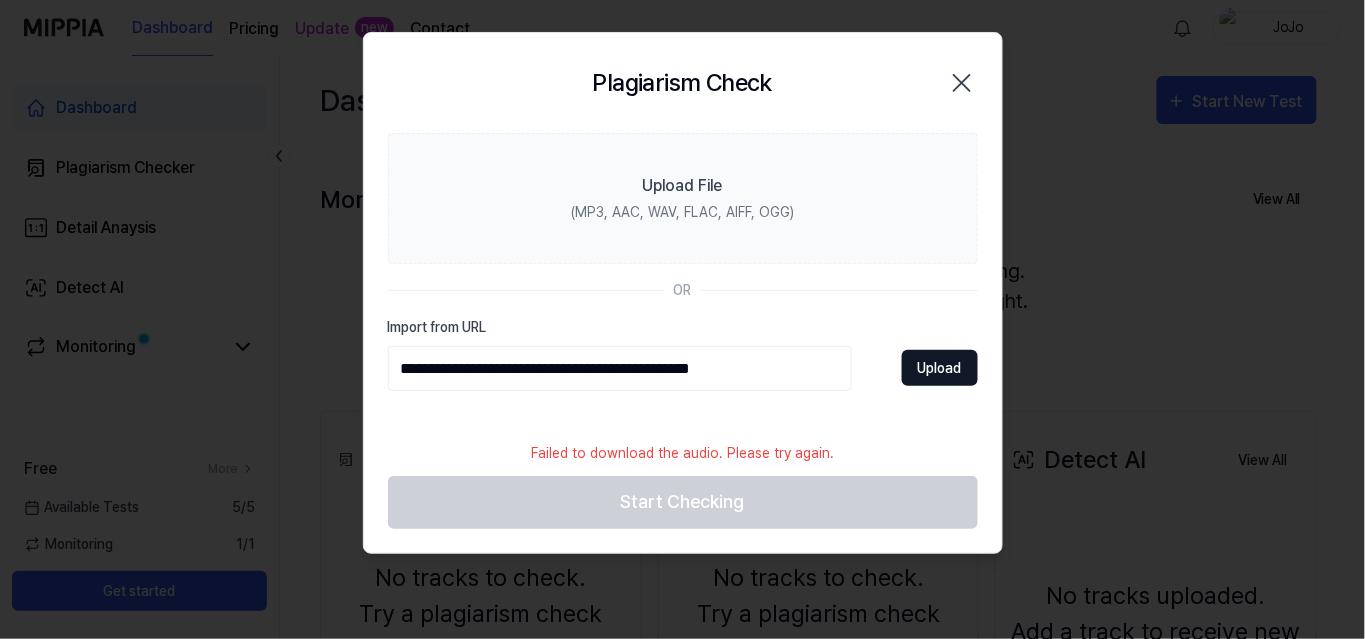 type on "**********" 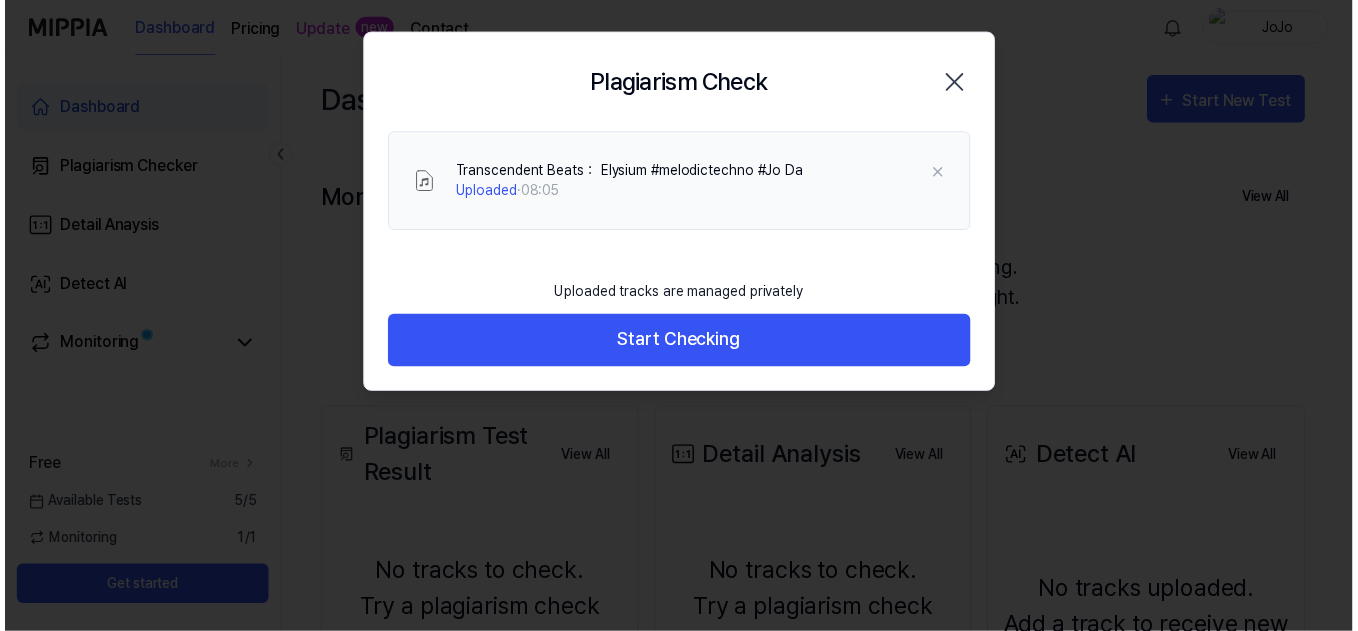 scroll, scrollTop: 0, scrollLeft: 0, axis: both 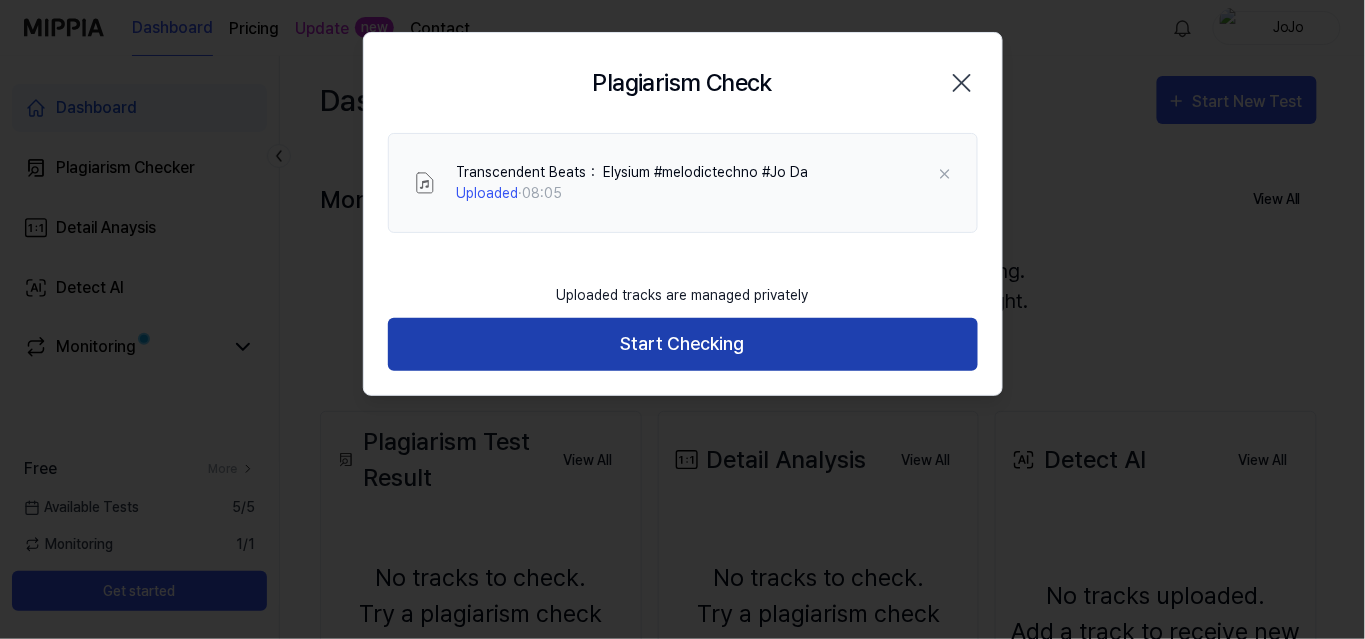 drag, startPoint x: 609, startPoint y: 410, endPoint x: 594, endPoint y: 399, distance: 18.601076 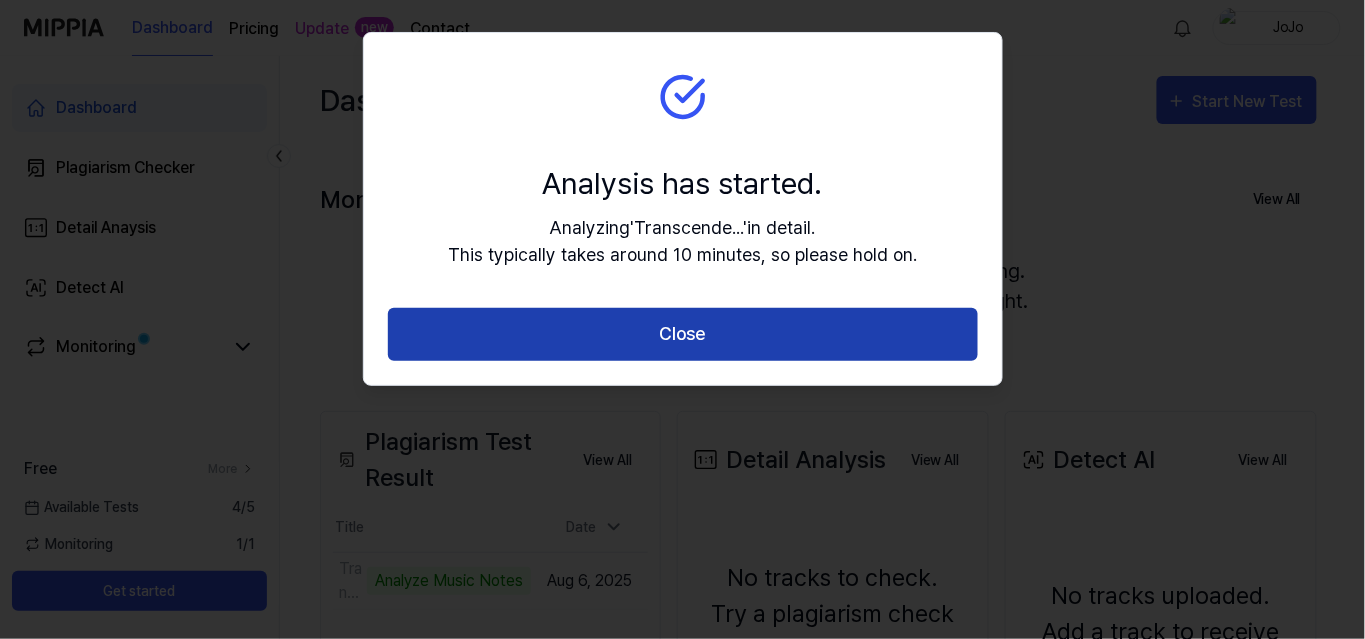 click on "Close" at bounding box center (683, 334) 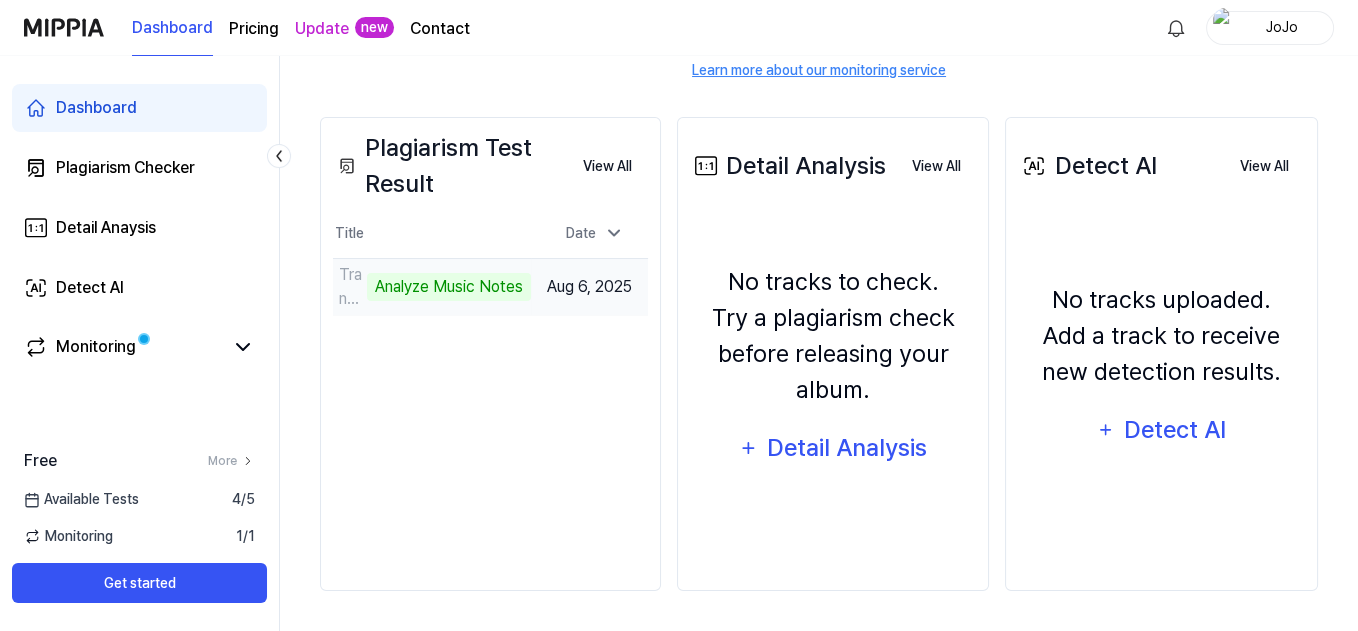 scroll, scrollTop: 288, scrollLeft: 0, axis: vertical 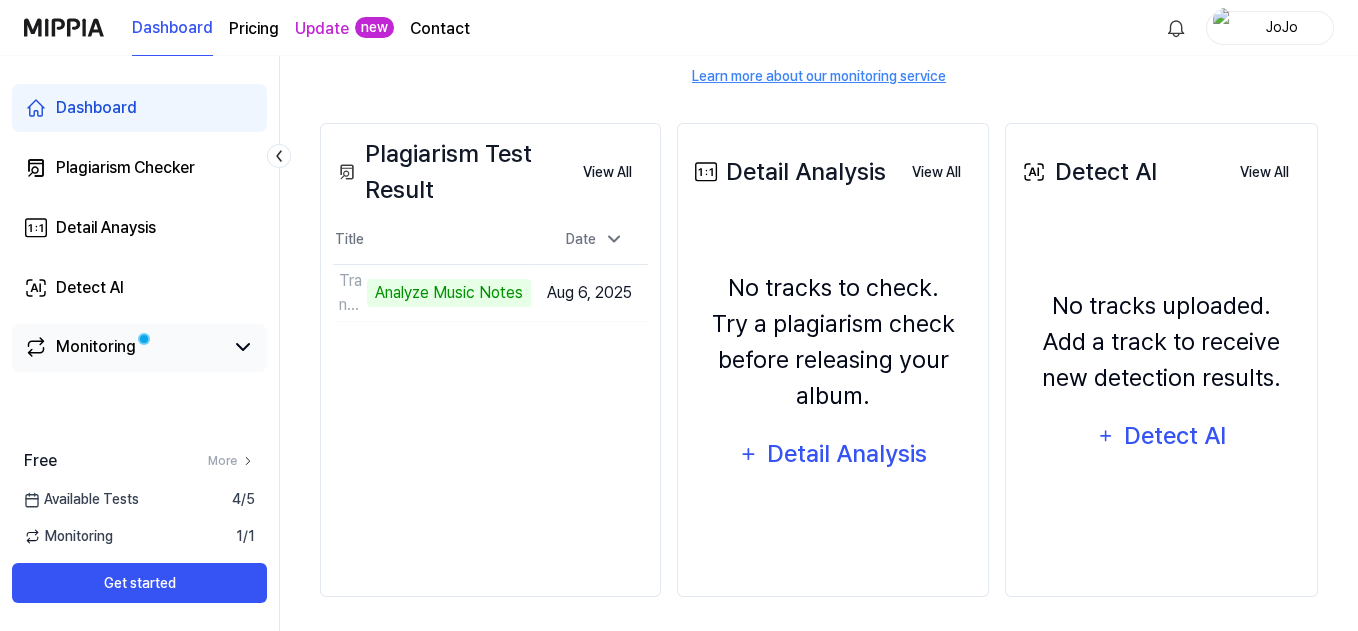 click on "Monitoring" at bounding box center [139, 347] 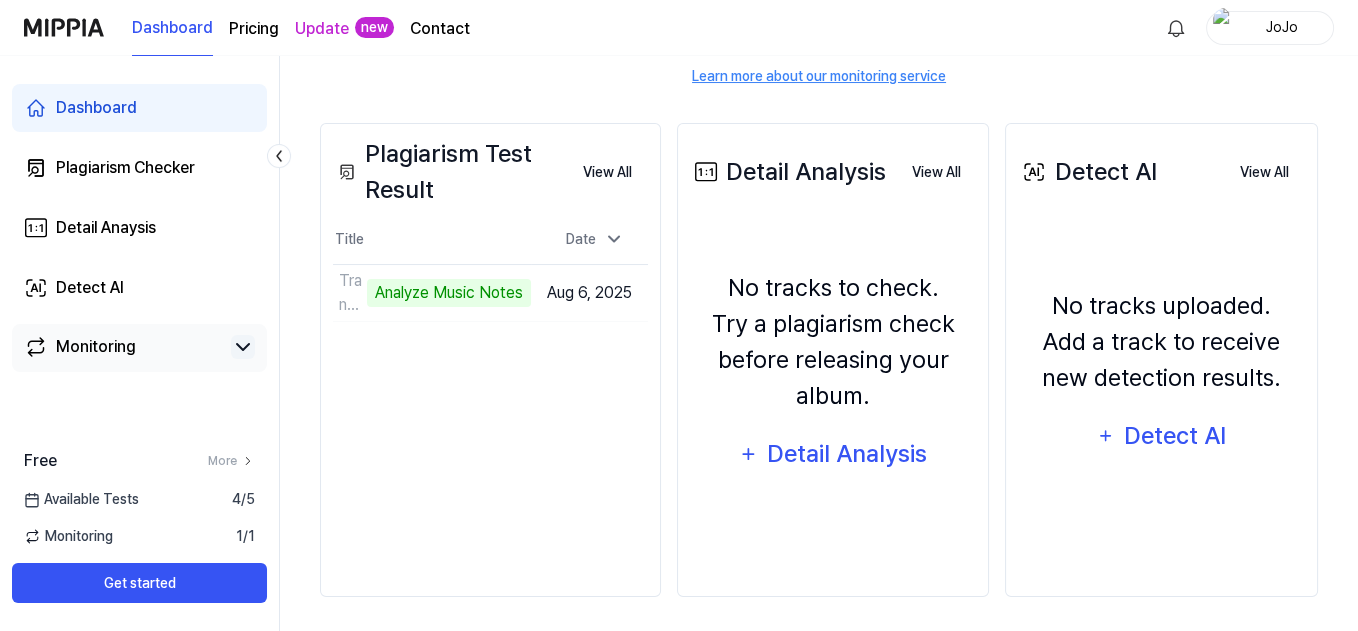click 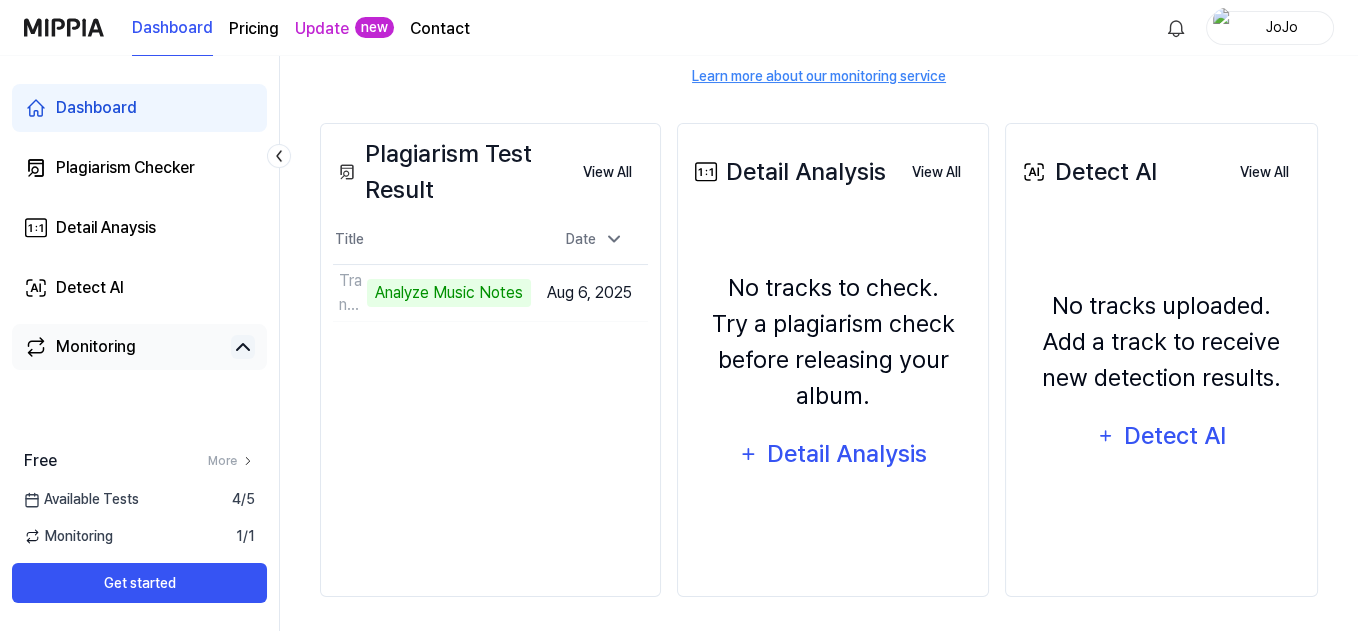 click 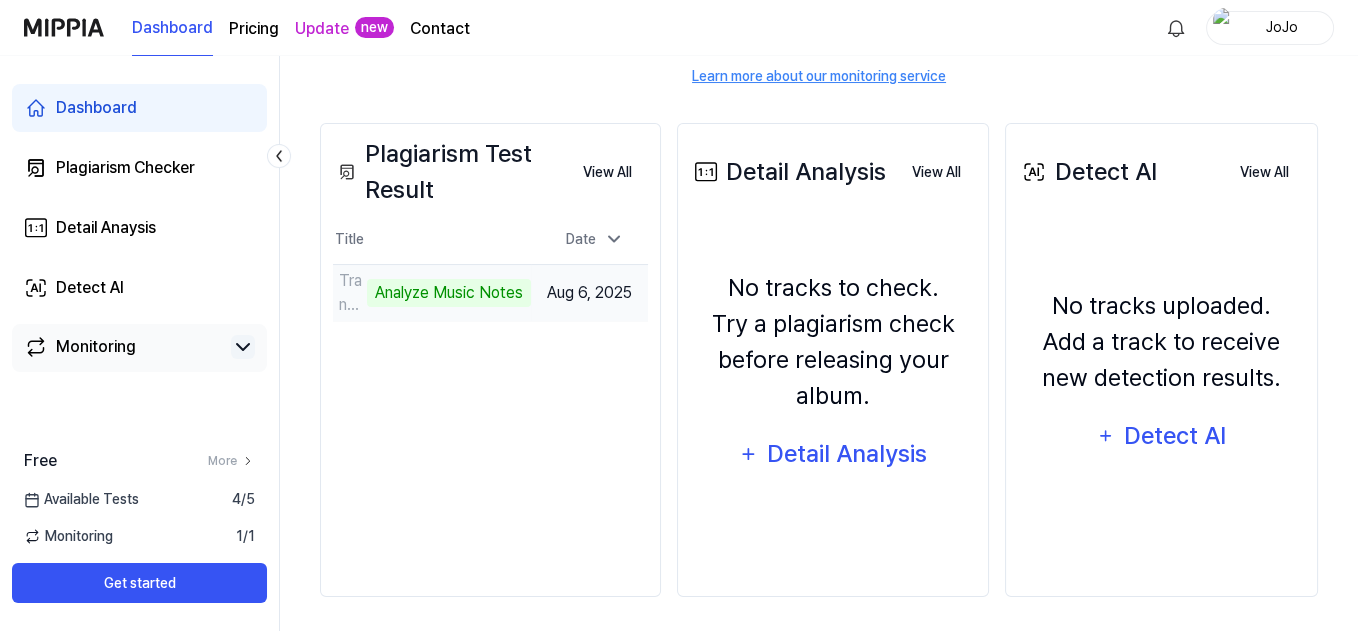 click on "Analyze Music Notes" at bounding box center [449, 293] 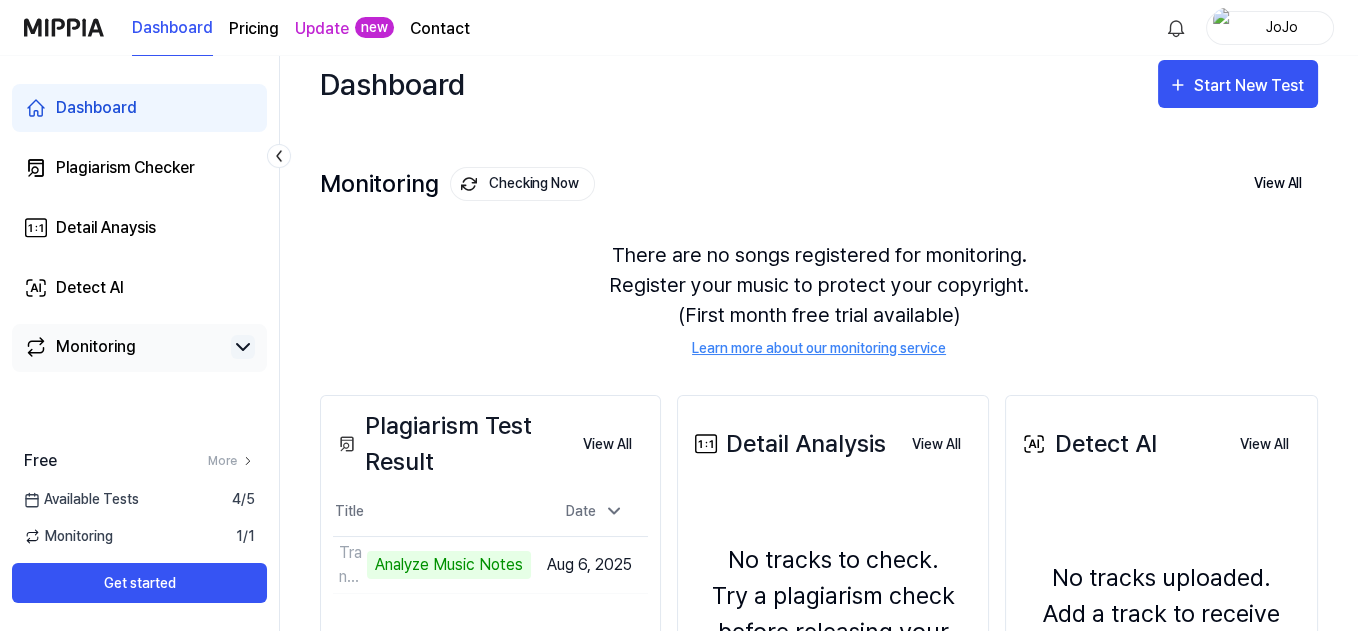 scroll, scrollTop: 0, scrollLeft: 0, axis: both 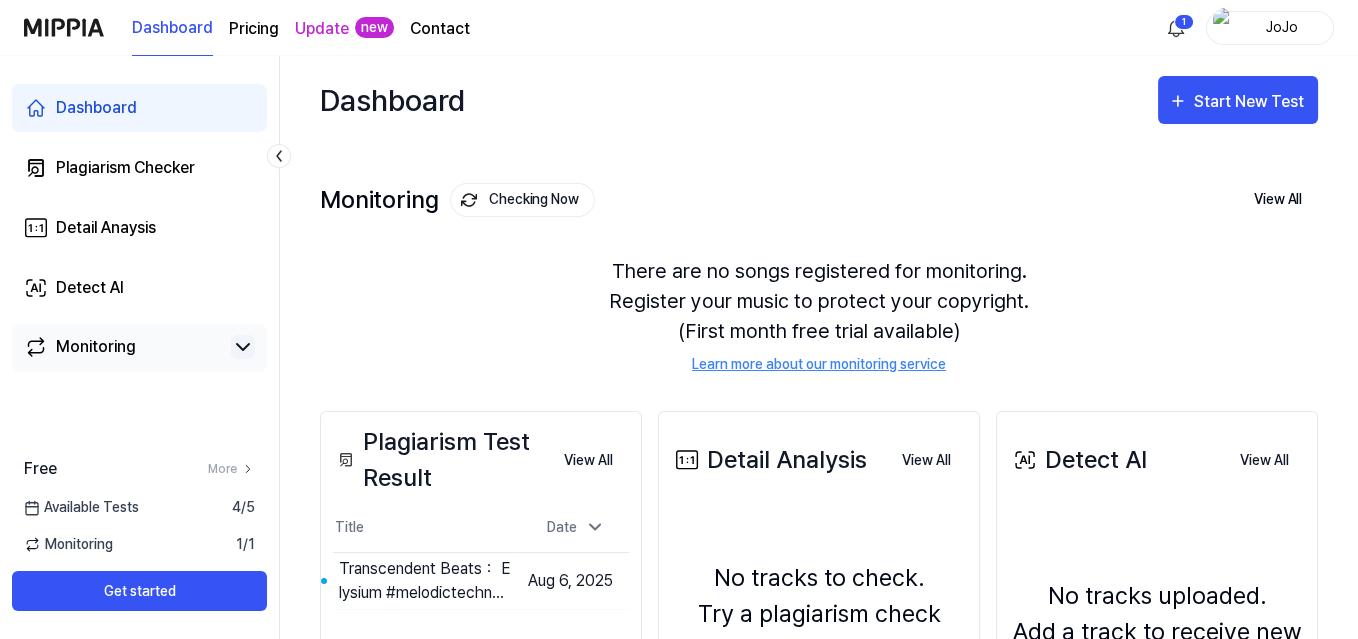 drag, startPoint x: 1230, startPoint y: 186, endPoint x: 1218, endPoint y: 192, distance: 13.416408 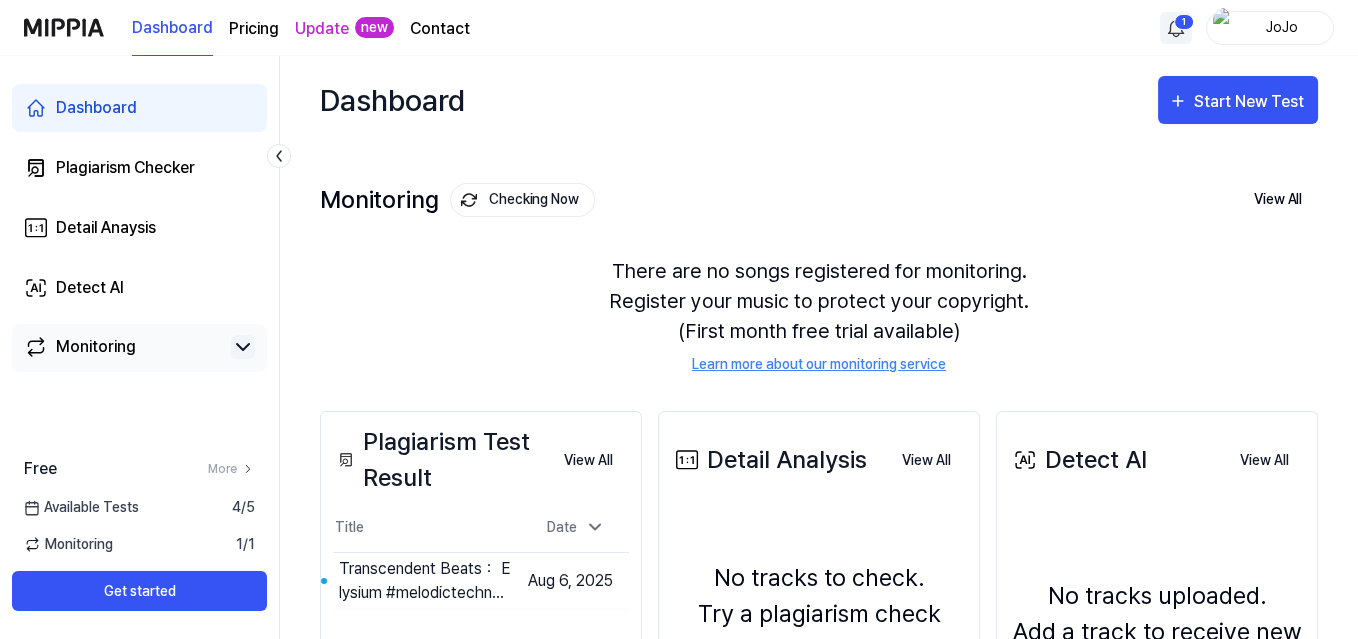 click on "Dashboard Pricing Update new Contact 1 JoJo Dashboard Plagiarism Checker Detail Anaysis Detect AI Monitoring Free More Available Tests 4  /  5 Monitoring 1  /  1 Get started Dashboard Start New Test Monitoring Checking Now View All Monitoring There are no songs registered for monitoring.
Register your music to protect your copyright.
(First month free trial available) Learn more about our monitoring service Plagiarism Test Result View All Plagiarism Test Result Title Date Transcendent Beats： Elysium  #melodictechno #Jo Da Go to Results Aug 6, 2025 View All Detail Analysis View All Detail Analysis No tracks to check.
Try a plagiarism check before releasing your album. Detail Analysis View All Detect AI View All Detect AI No tracks uploaded.
Add a track to receive new detection results. Detect AI View All" at bounding box center (679, 319) 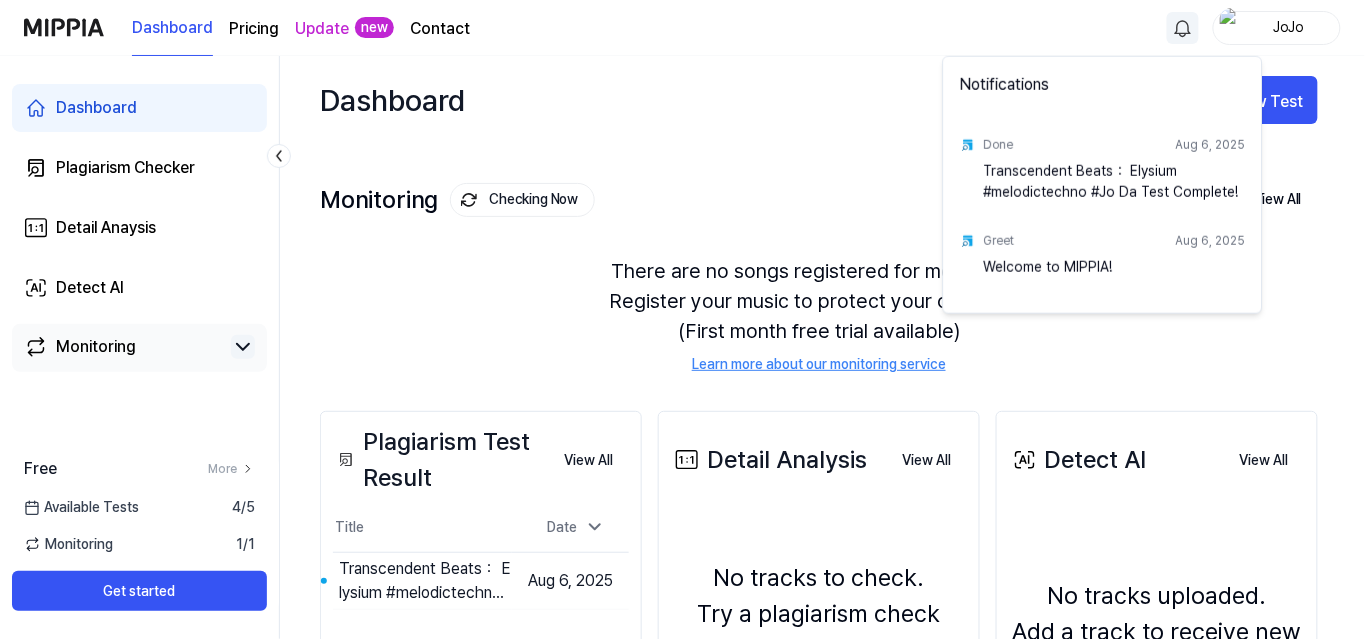 click on "Transcendent Beats： Elysium  #melodictechno #Jo Da Test Complete!" at bounding box center [1115, 181] 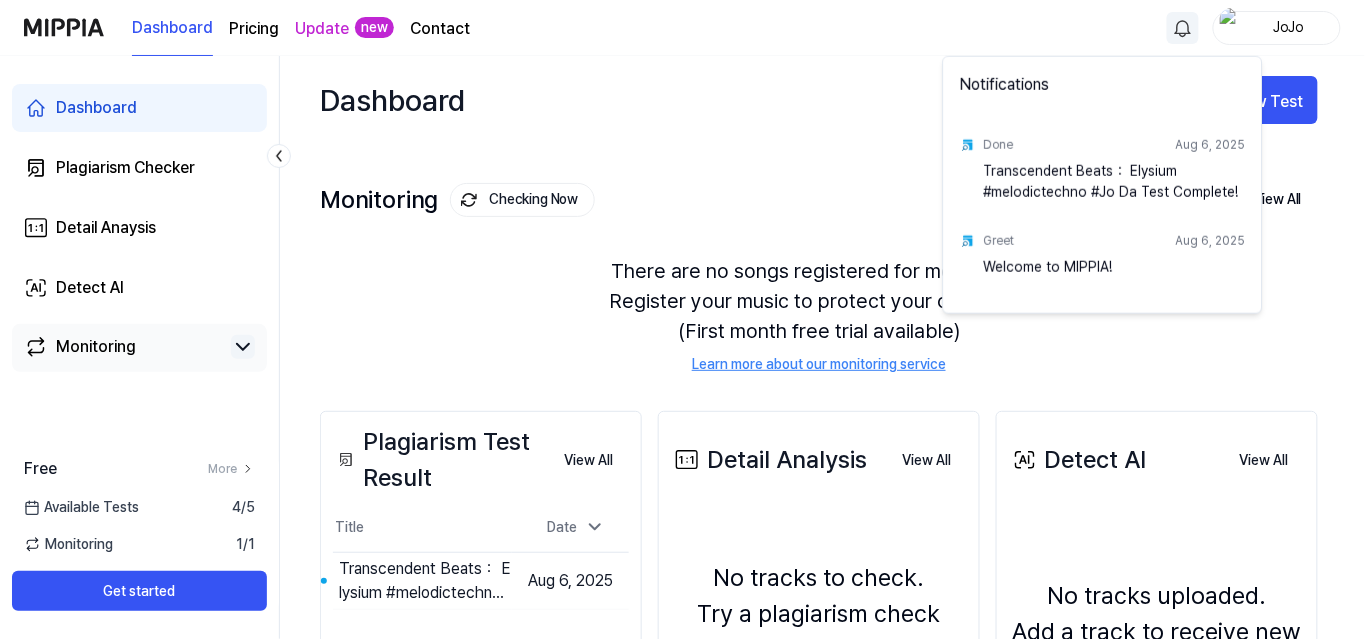 click on "Transcendent Beats： Elysium  #melodictechno #Jo Da Test Complete!" at bounding box center [1115, 181] 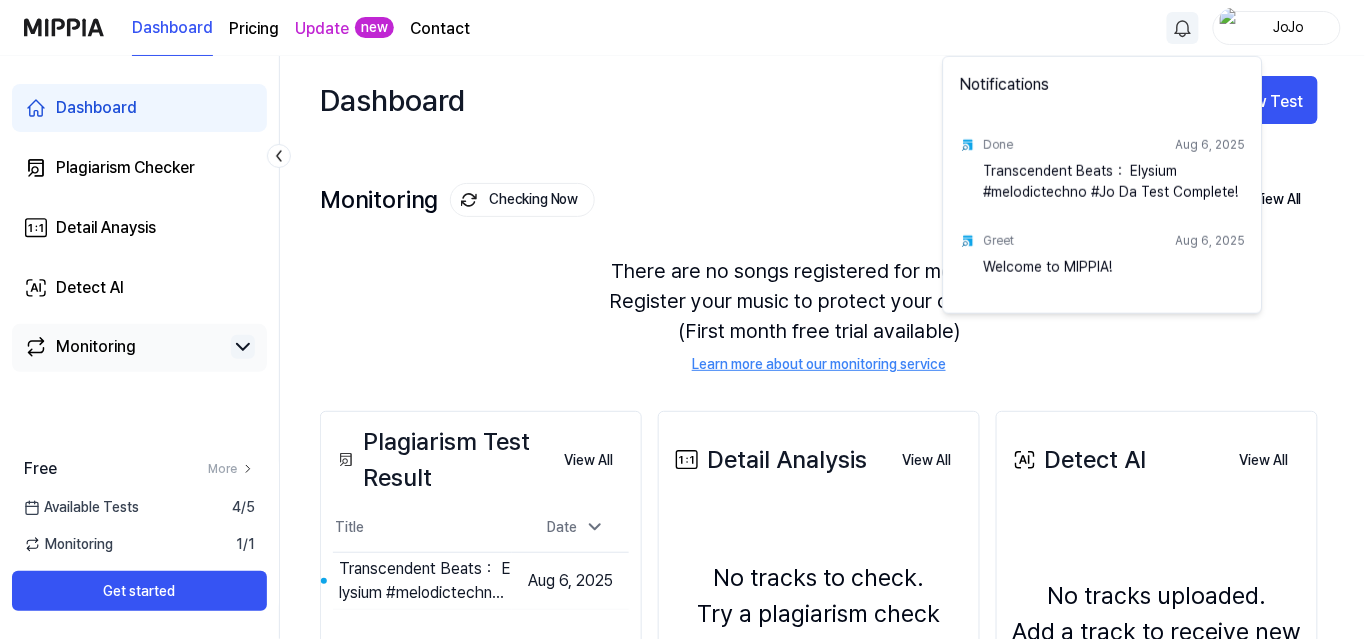 click on "Aug 6, 2025" at bounding box center (1211, 145) 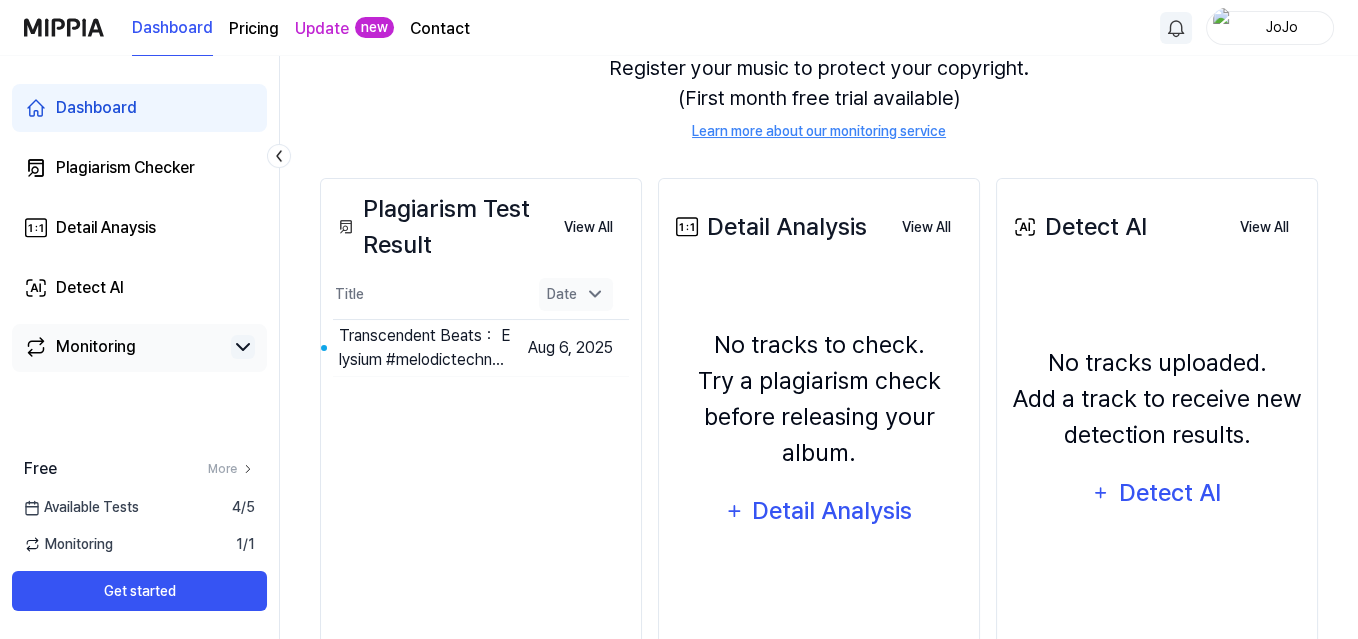 scroll, scrollTop: 240, scrollLeft: 0, axis: vertical 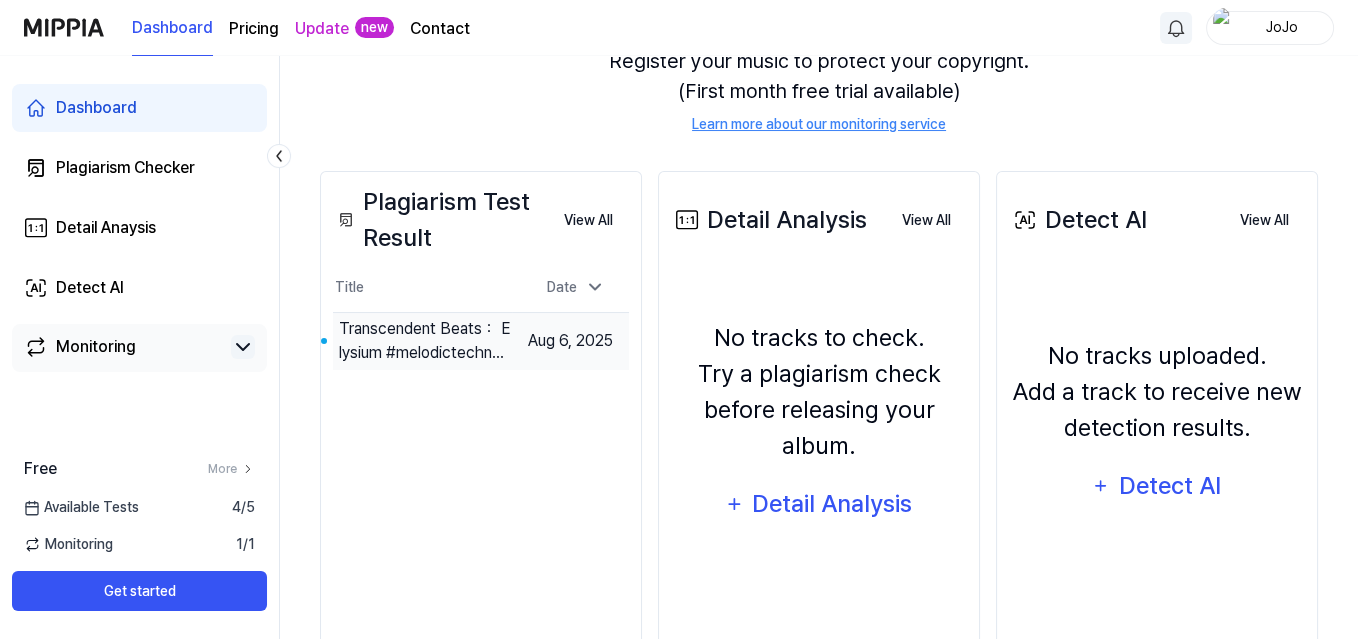 click on "Transcendent Beats： Elysium  #melodictechno #Jo Da" at bounding box center (425, 341) 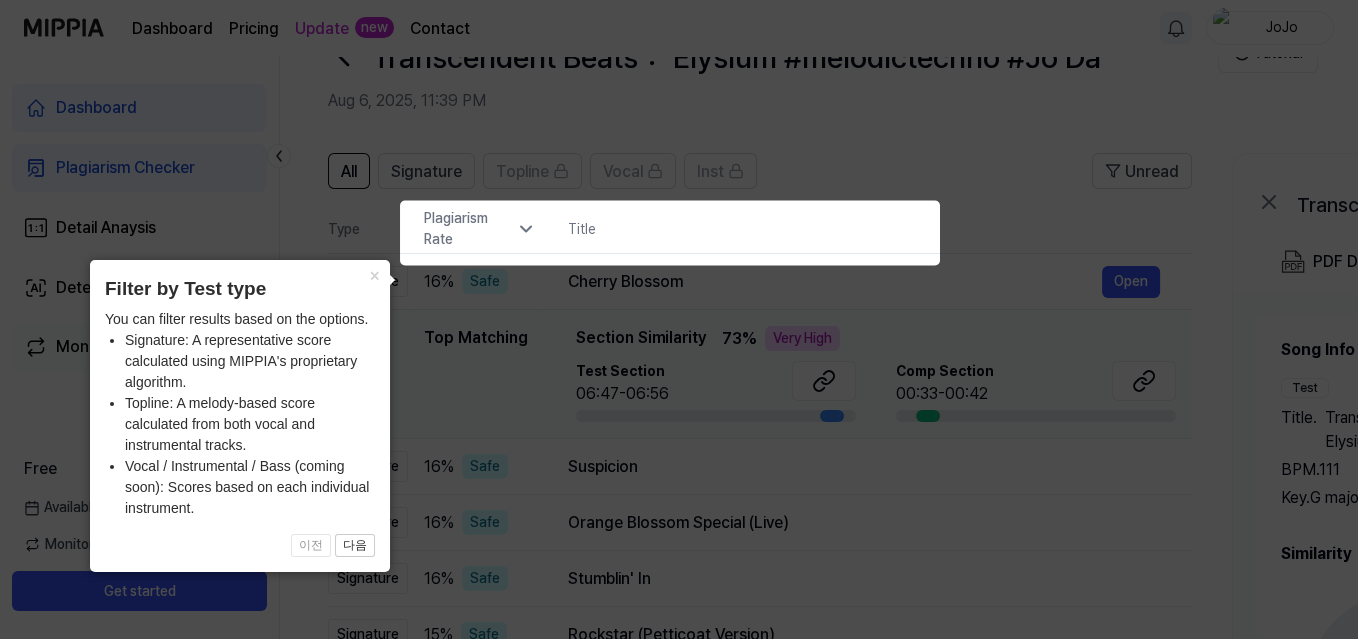 scroll, scrollTop: 80, scrollLeft: 0, axis: vertical 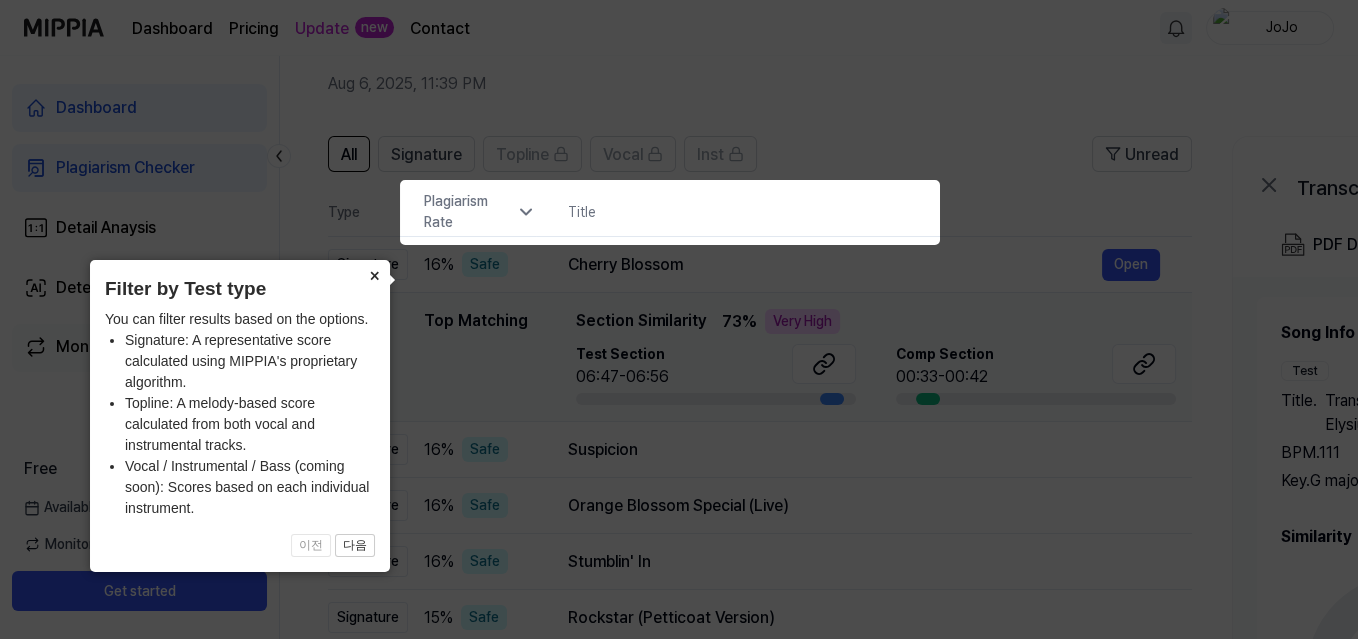 click on "×" at bounding box center [374, 274] 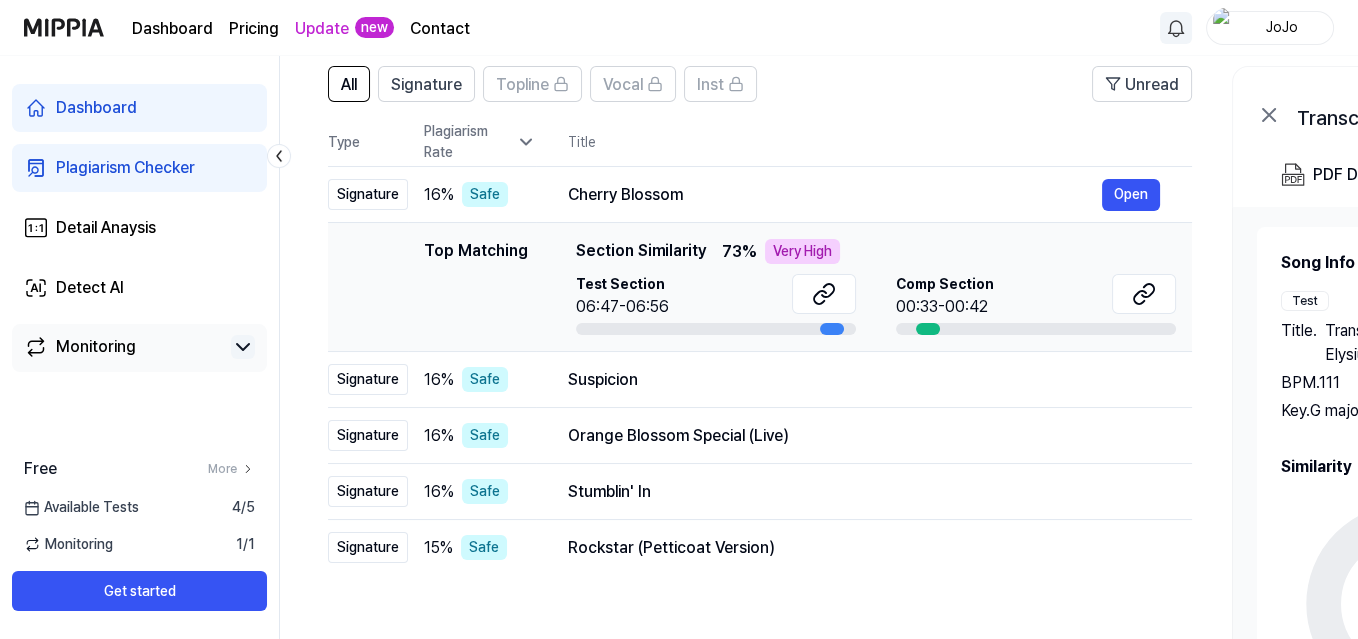 scroll, scrollTop: 140, scrollLeft: 0, axis: vertical 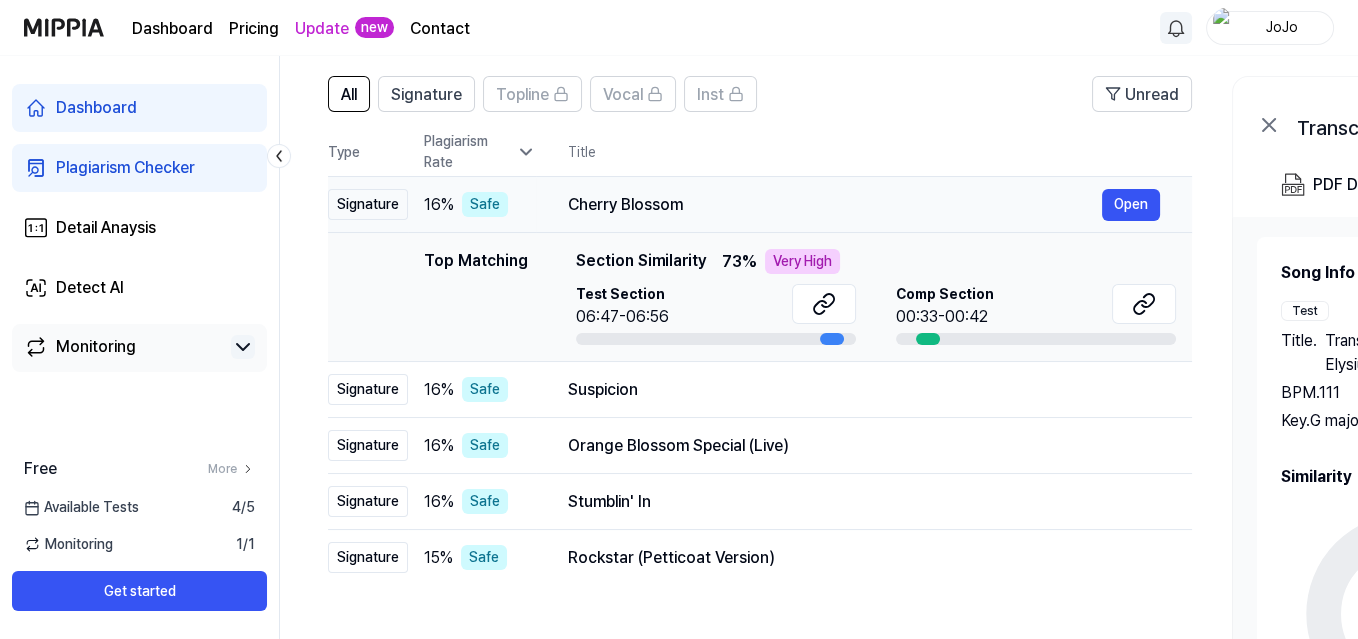 click on "Cherry Blossom" at bounding box center [835, 205] 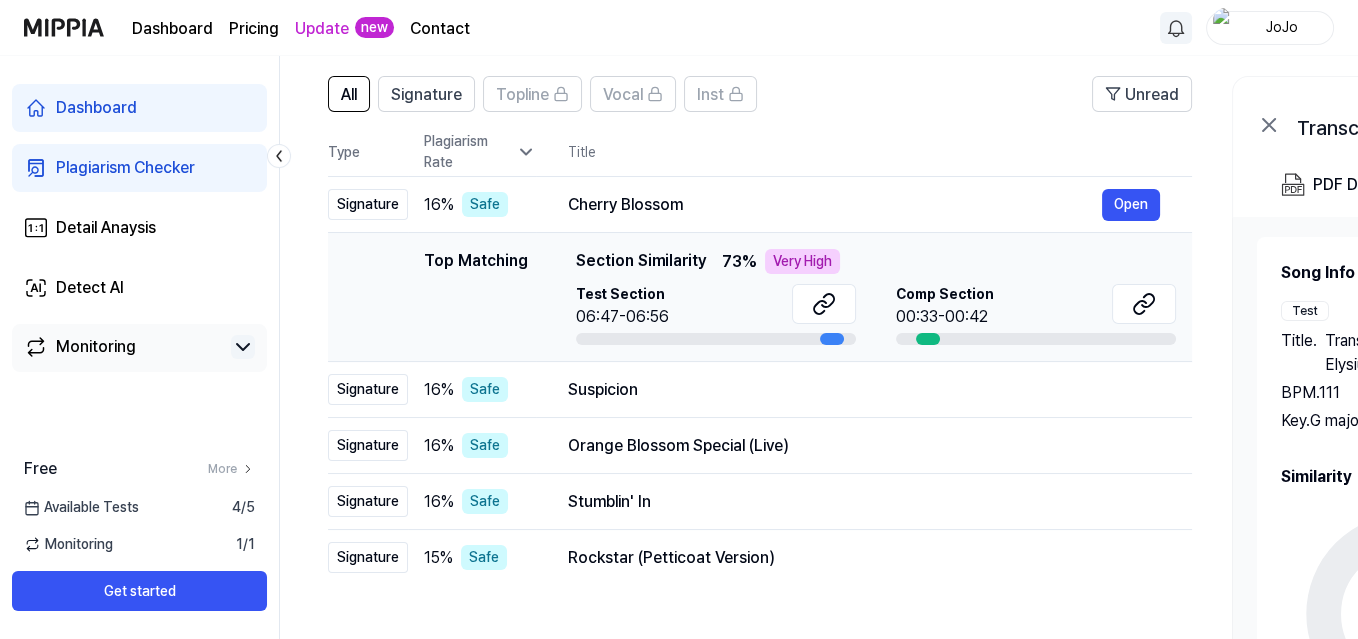 drag, startPoint x: 716, startPoint y: 429, endPoint x: 819, endPoint y: 425, distance: 103.077644 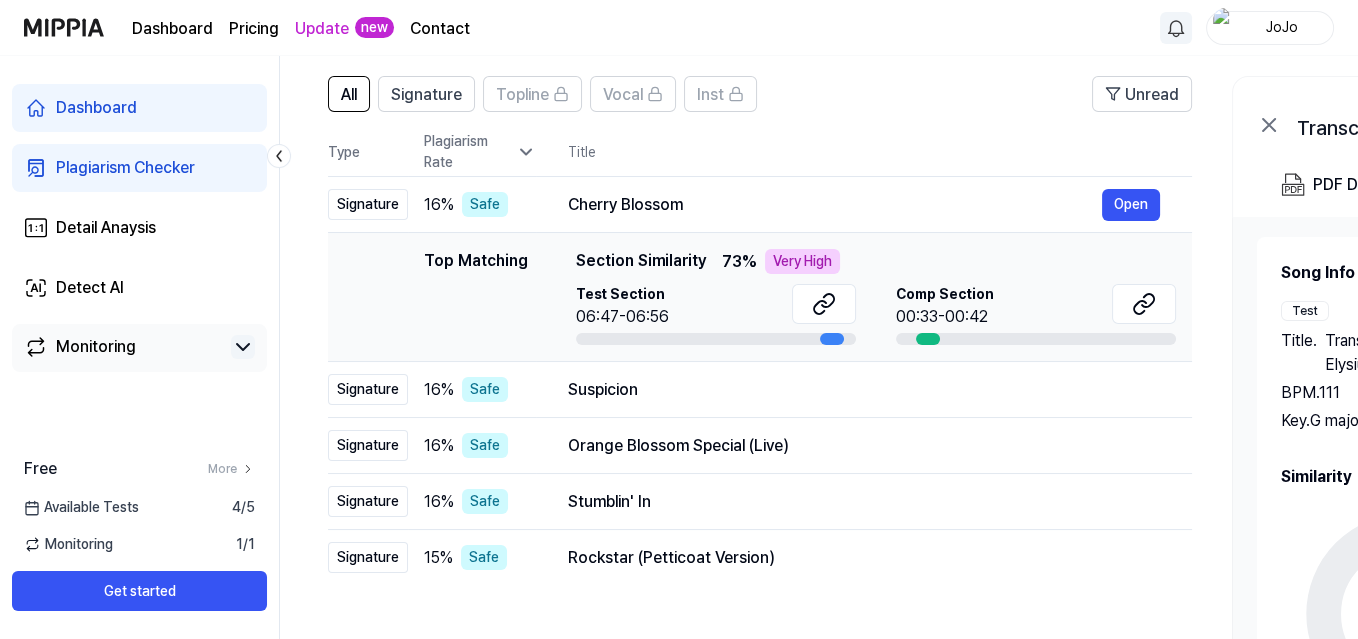 click on "Title" at bounding box center [880, 152] 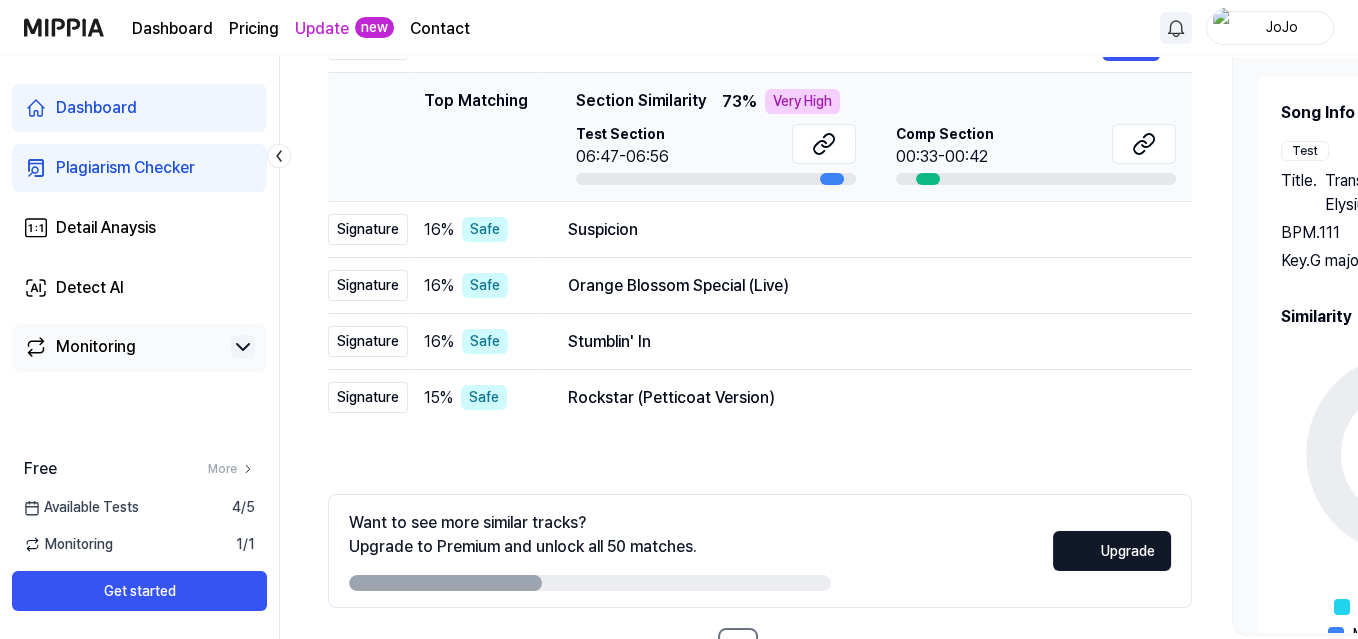 scroll, scrollTop: 380, scrollLeft: 0, axis: vertical 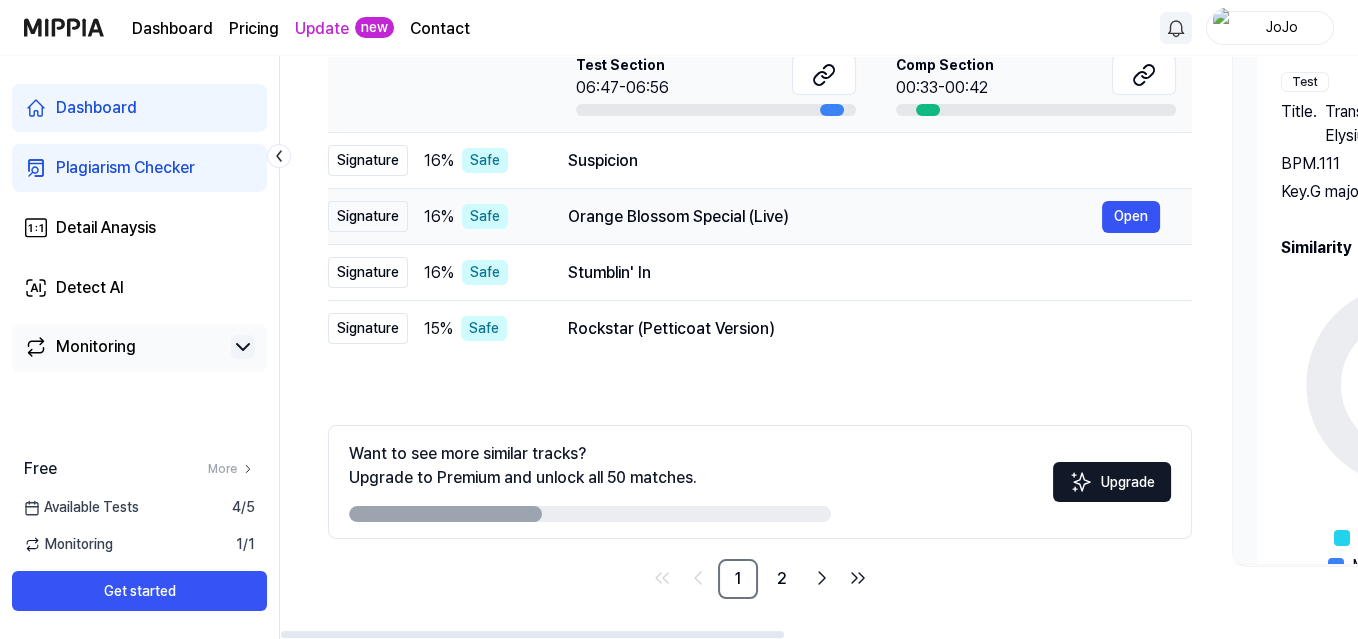 drag, startPoint x: 713, startPoint y: 347, endPoint x: 889, endPoint y: 351, distance: 176.04546 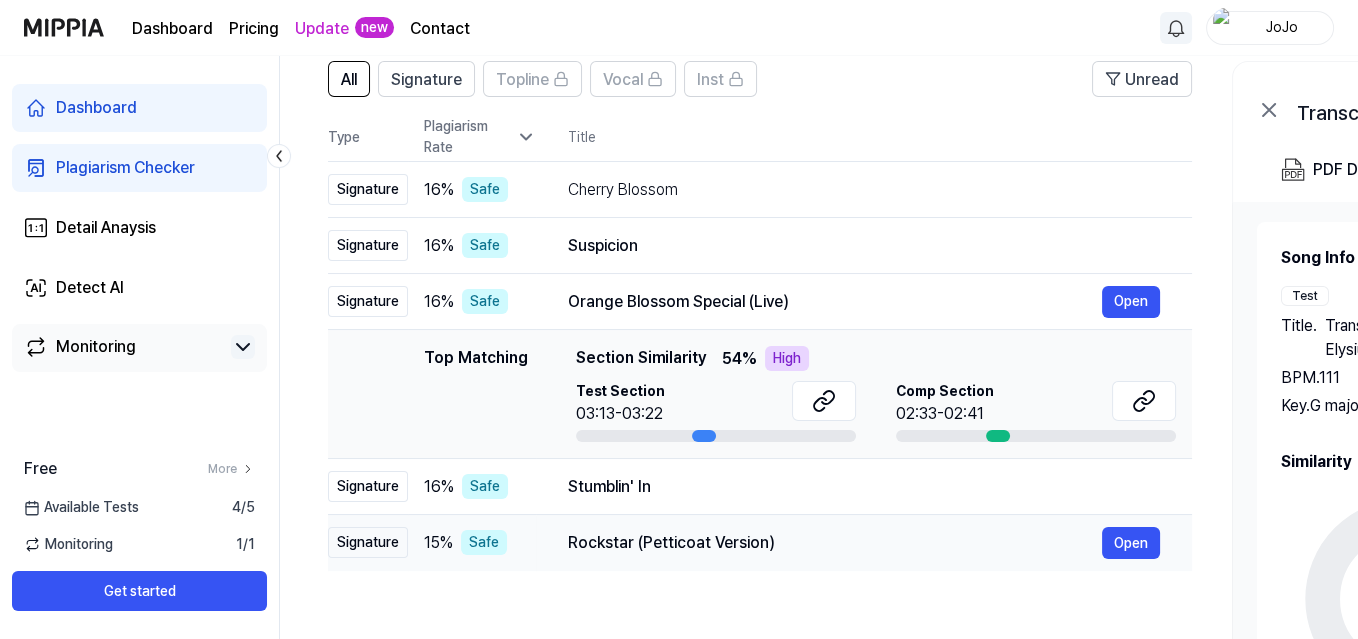 scroll, scrollTop: 140, scrollLeft: 0, axis: vertical 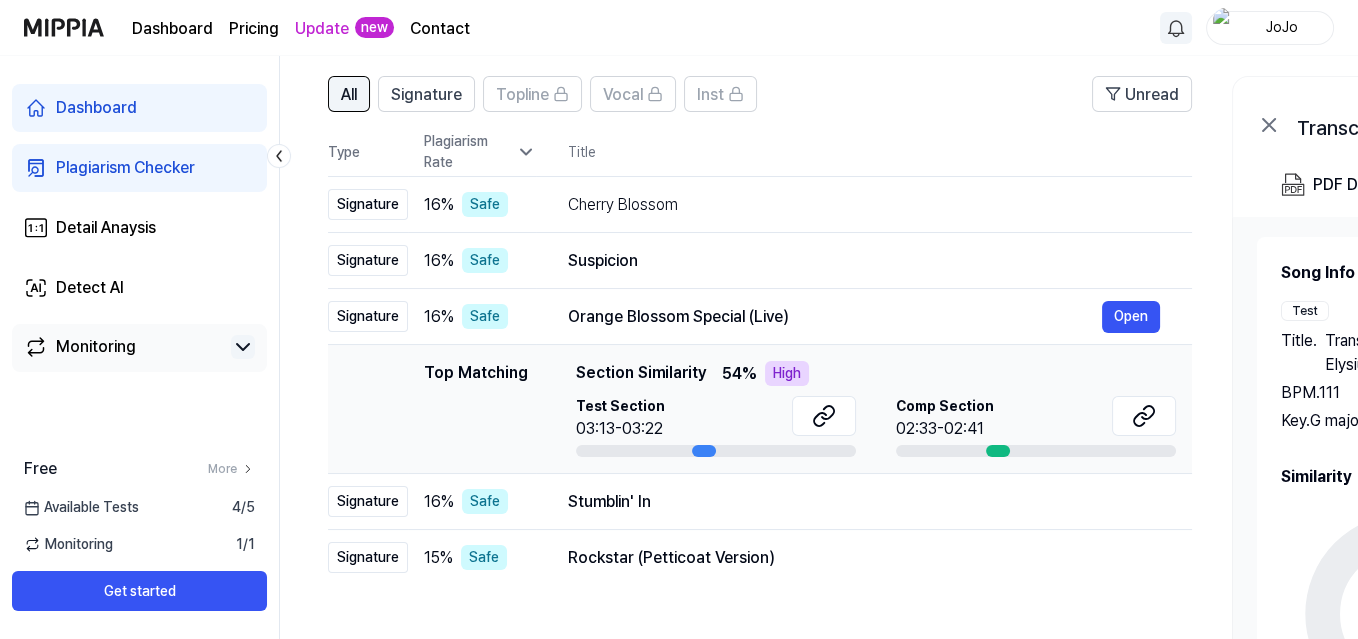 click on "All" at bounding box center (349, 95) 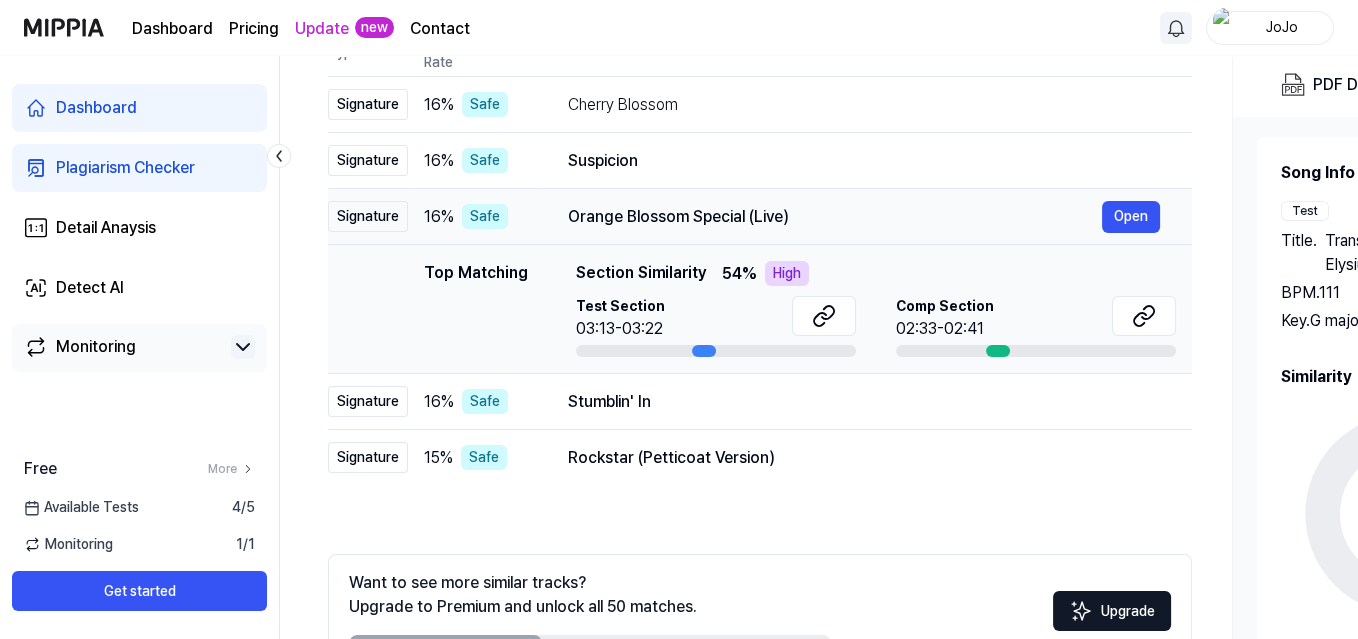 scroll, scrollTop: 320, scrollLeft: 0, axis: vertical 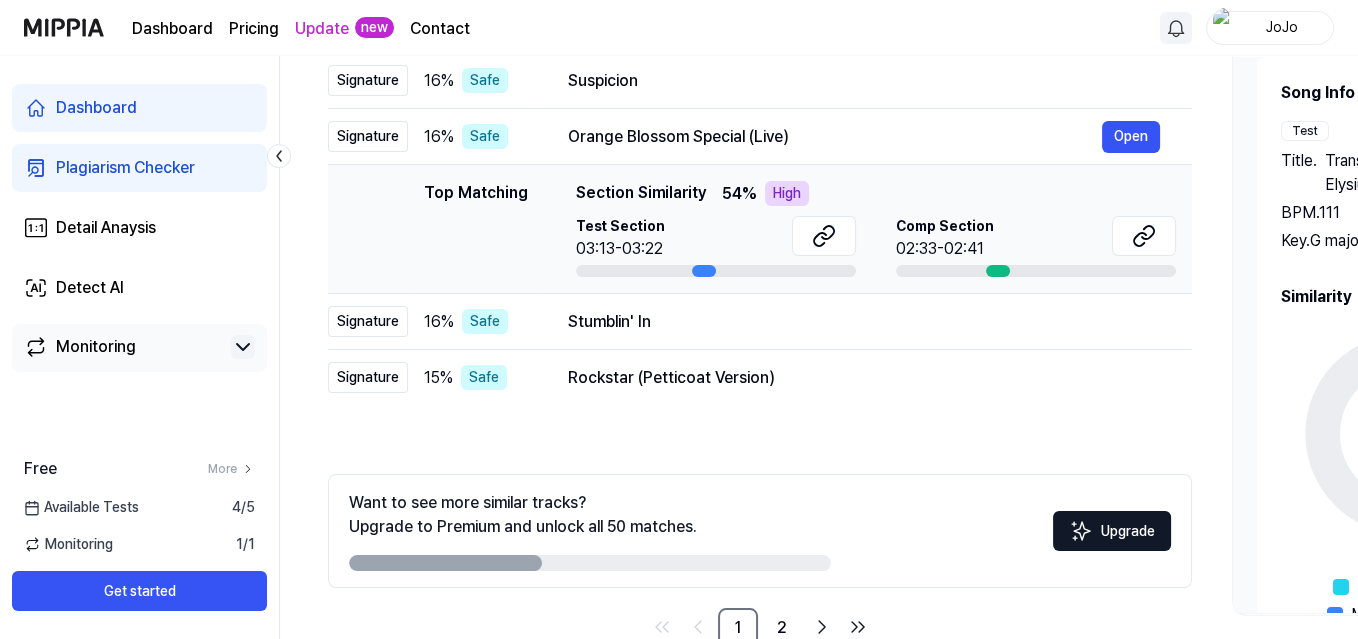 click at bounding box center [998, 271] 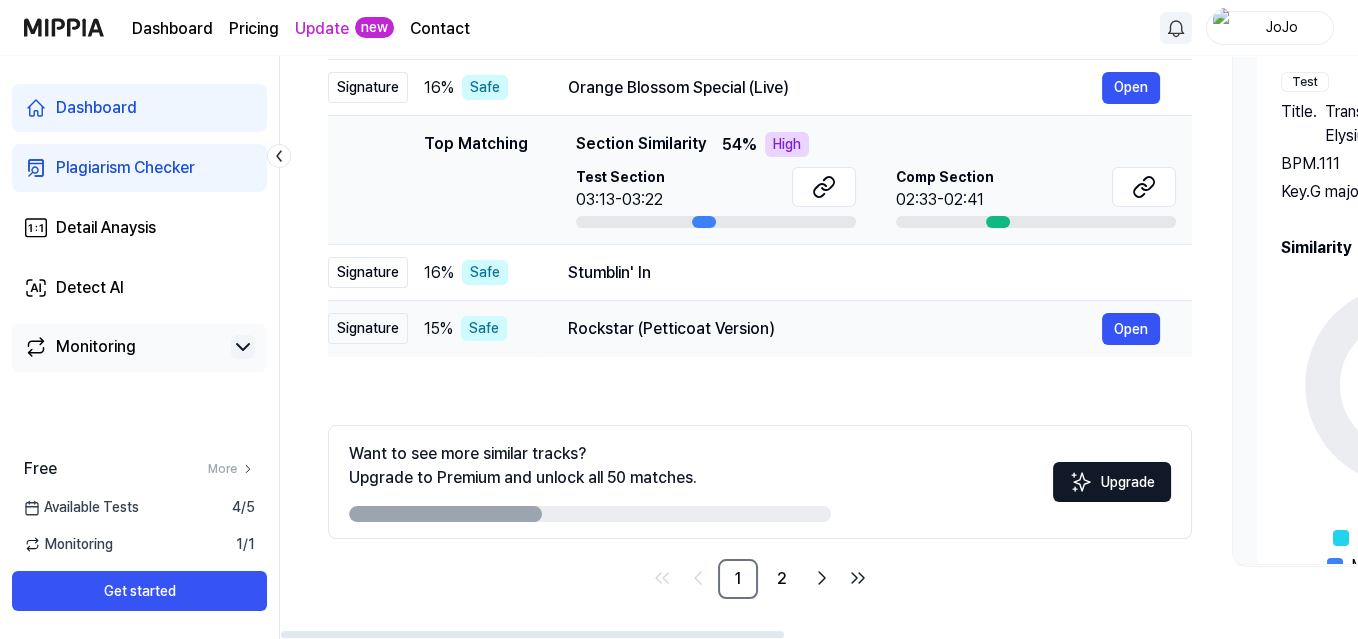 scroll, scrollTop: 620, scrollLeft: 0, axis: vertical 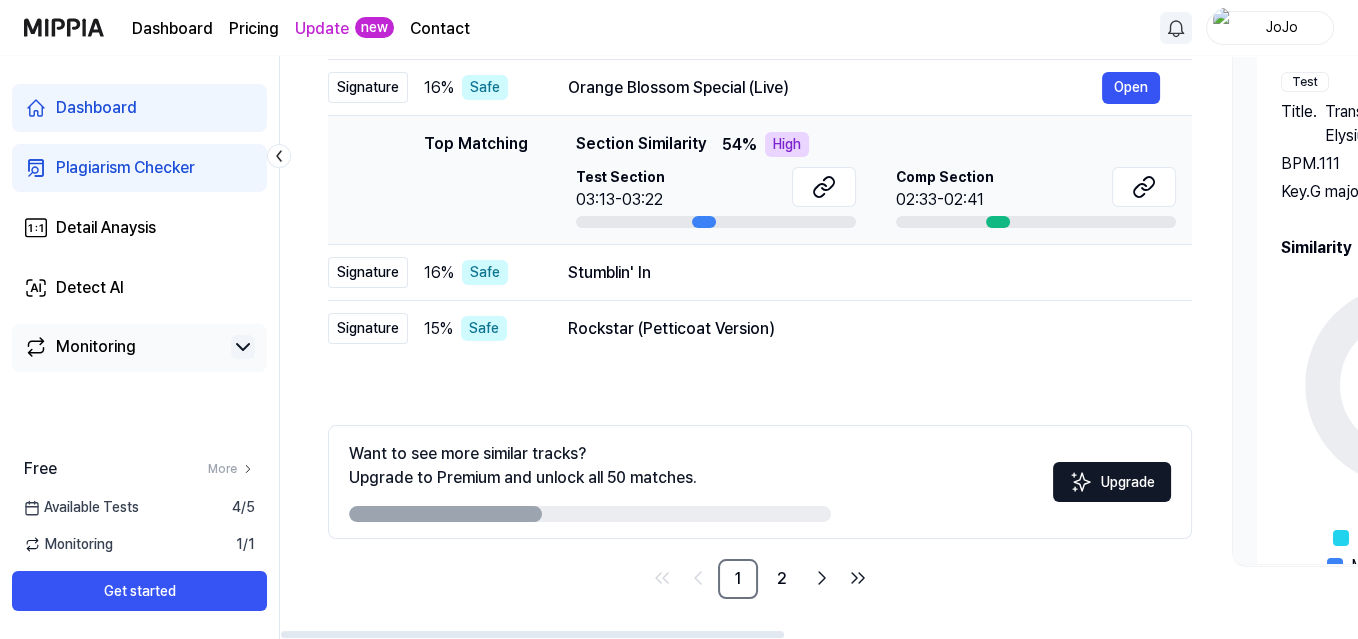 drag, startPoint x: 609, startPoint y: 487, endPoint x: 656, endPoint y: 496, distance: 47.853943 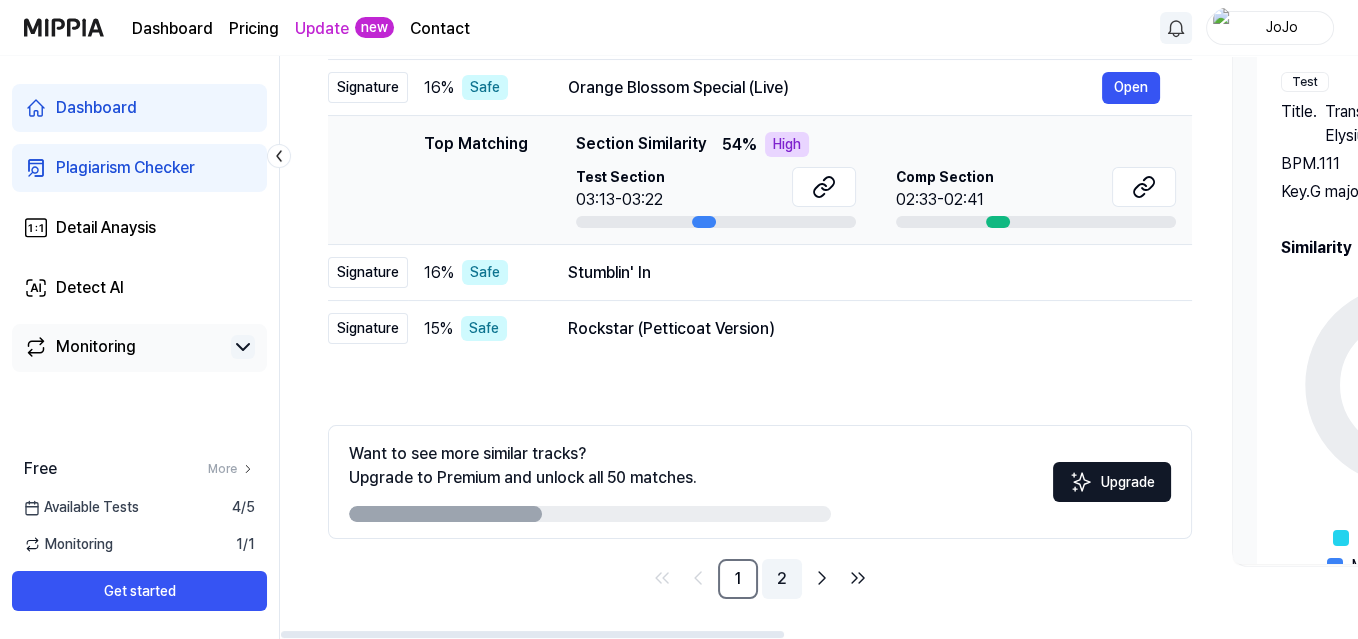 click on "2" at bounding box center [782, 579] 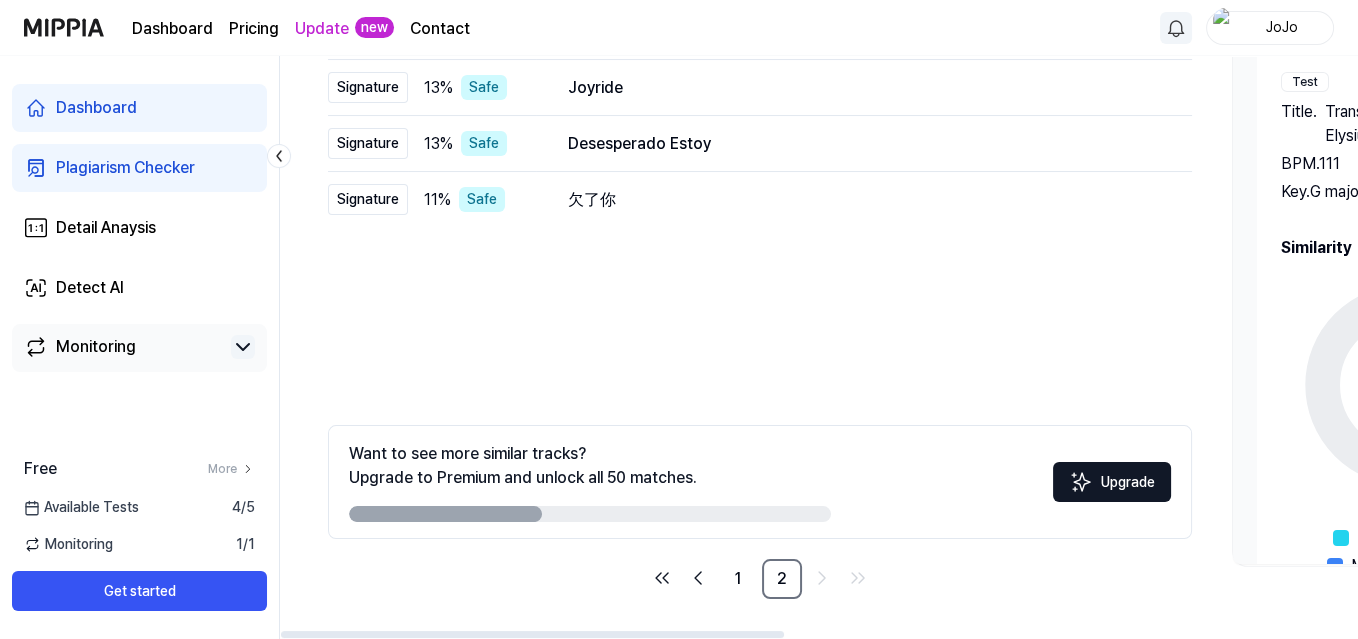 scroll, scrollTop: 620, scrollLeft: 0, axis: vertical 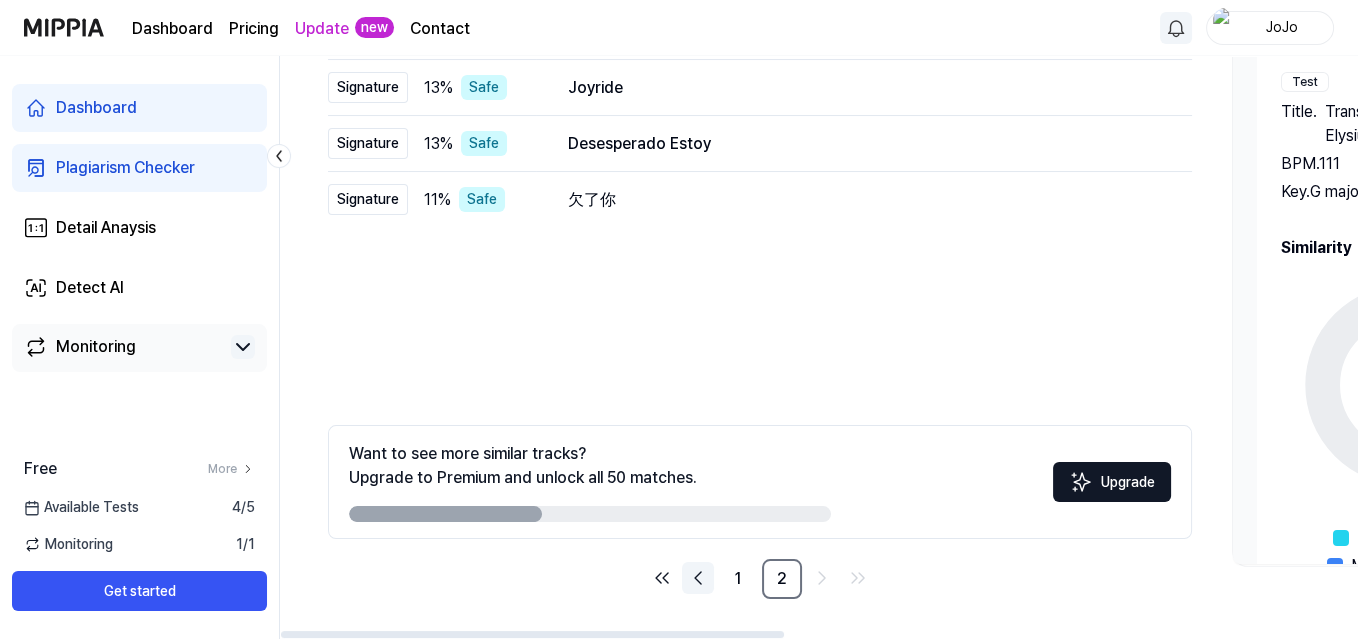 click 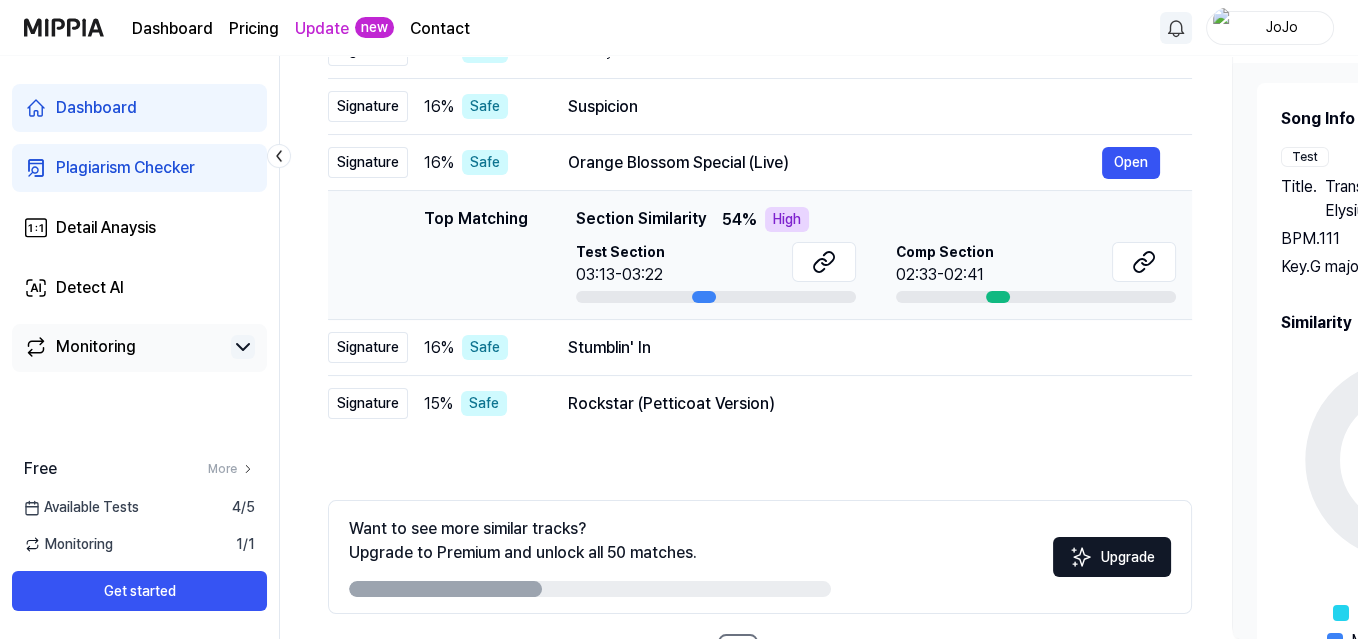 scroll, scrollTop: 300, scrollLeft: 0, axis: vertical 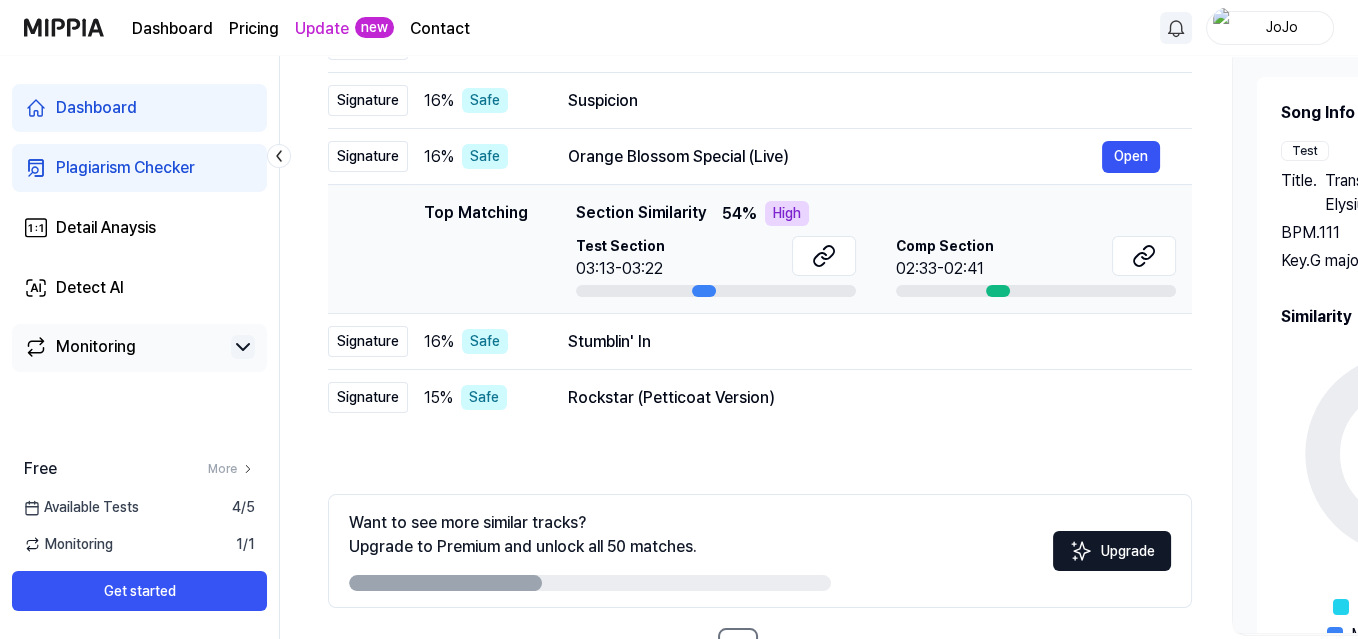 click on "Dashboard Plagiarism Checker Detail Anaysis Detect AI Monitoring" at bounding box center [139, 228] 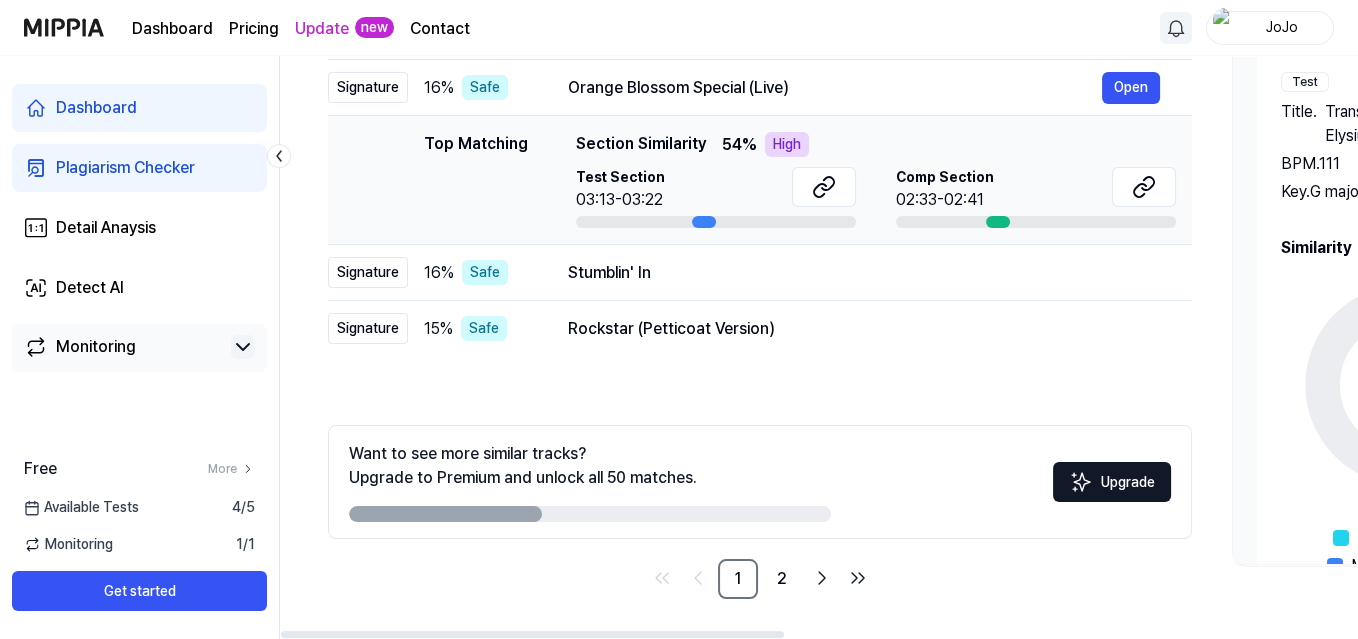 scroll, scrollTop: 620, scrollLeft: 0, axis: vertical 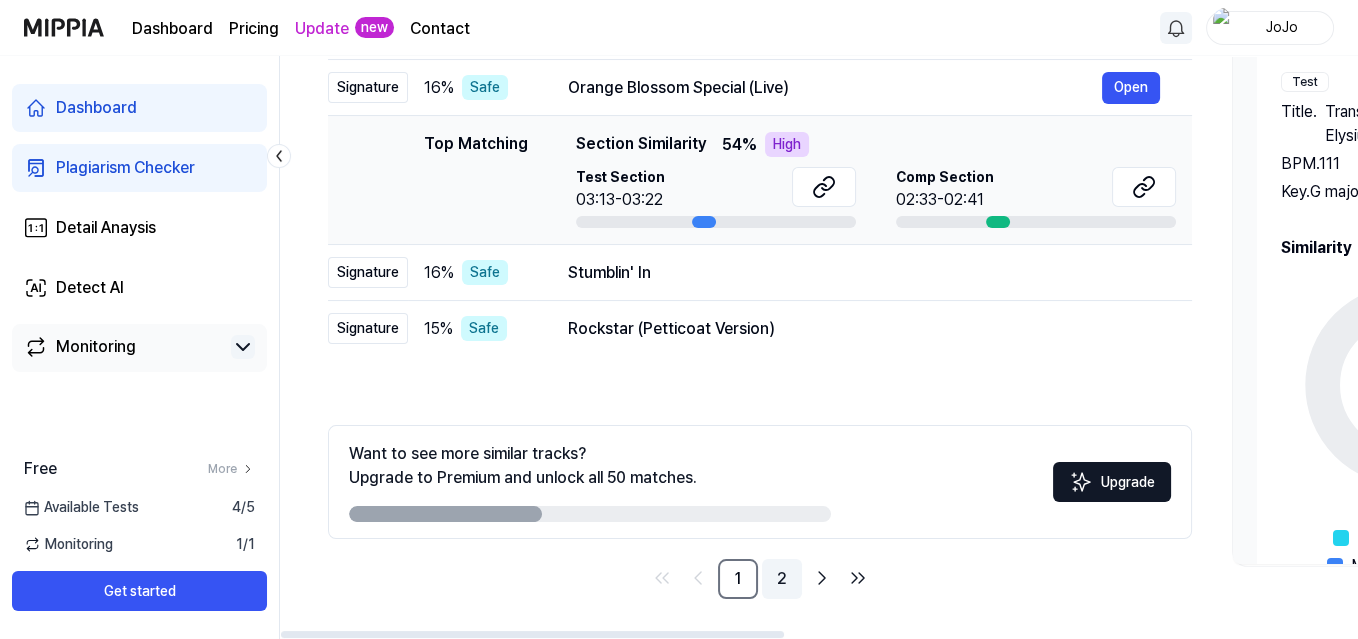click on "2" at bounding box center [782, 579] 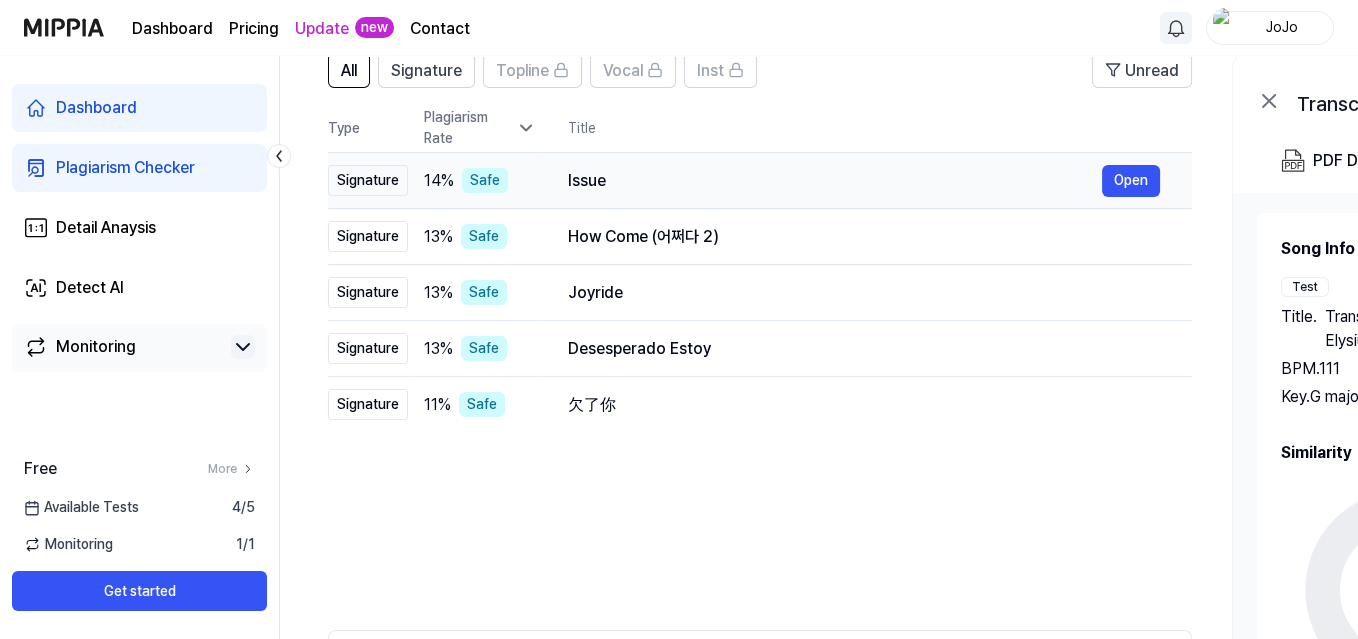 scroll, scrollTop: 140, scrollLeft: 0, axis: vertical 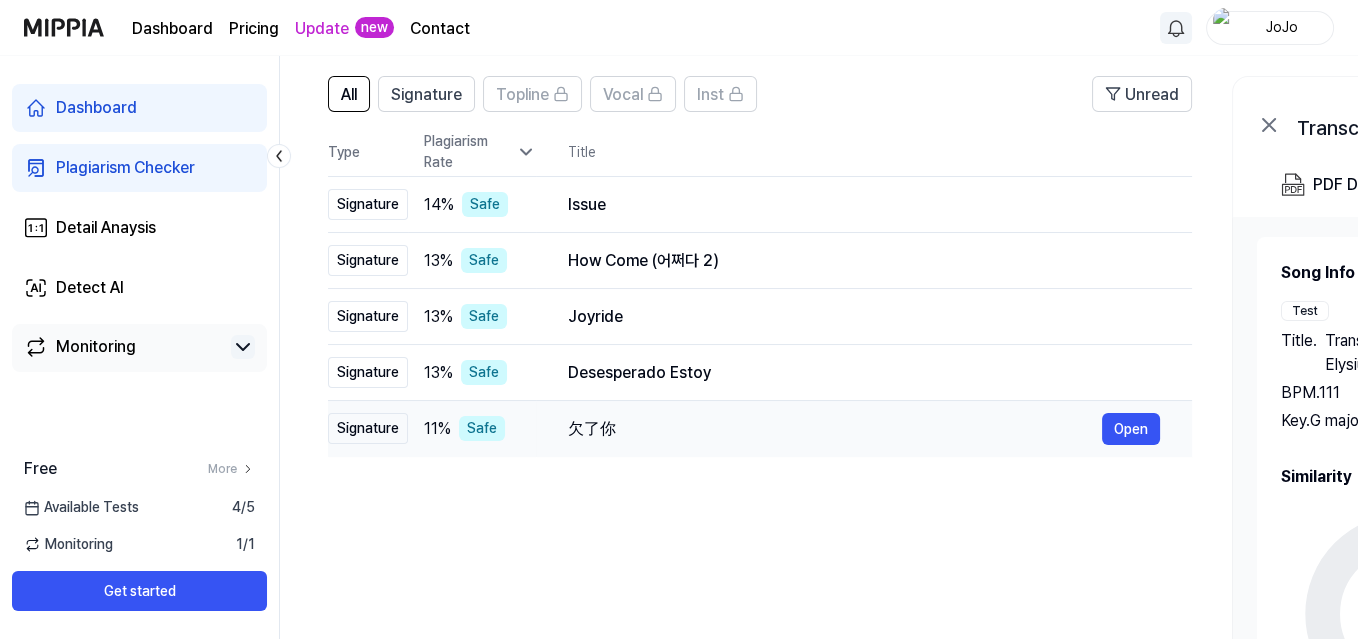 drag, startPoint x: 1007, startPoint y: 636, endPoint x: 1046, endPoint y: 597, distance: 55.154327 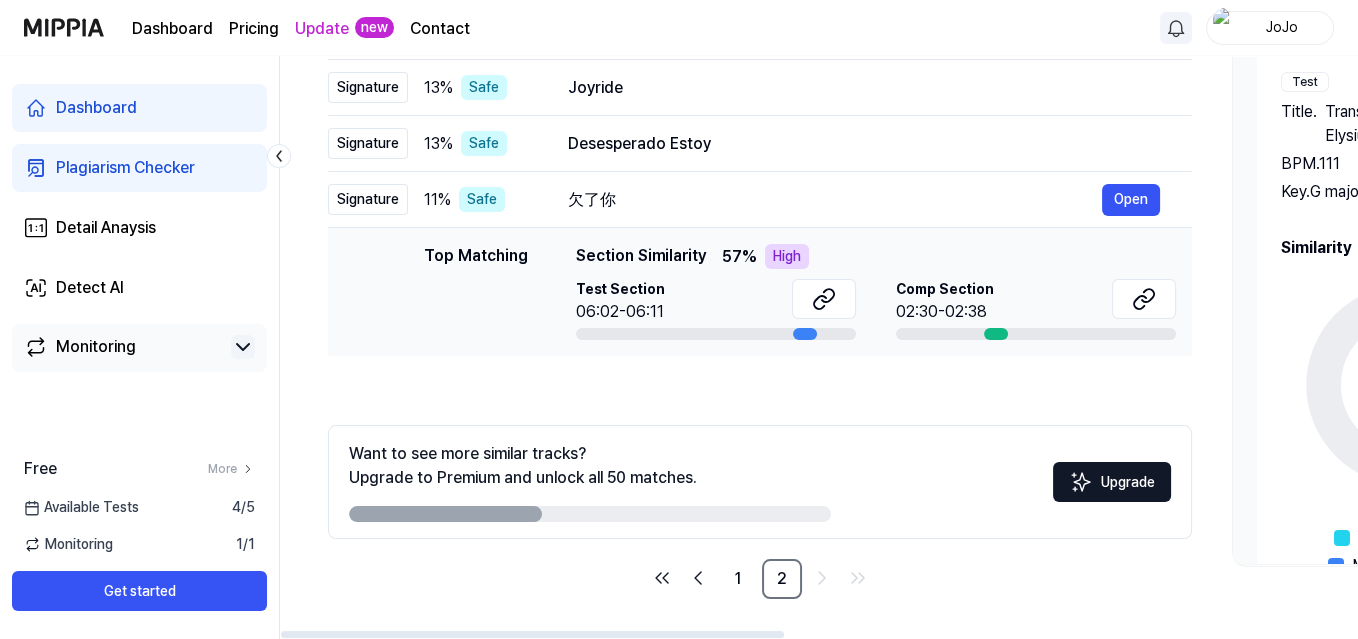 scroll, scrollTop: 380, scrollLeft: 0, axis: vertical 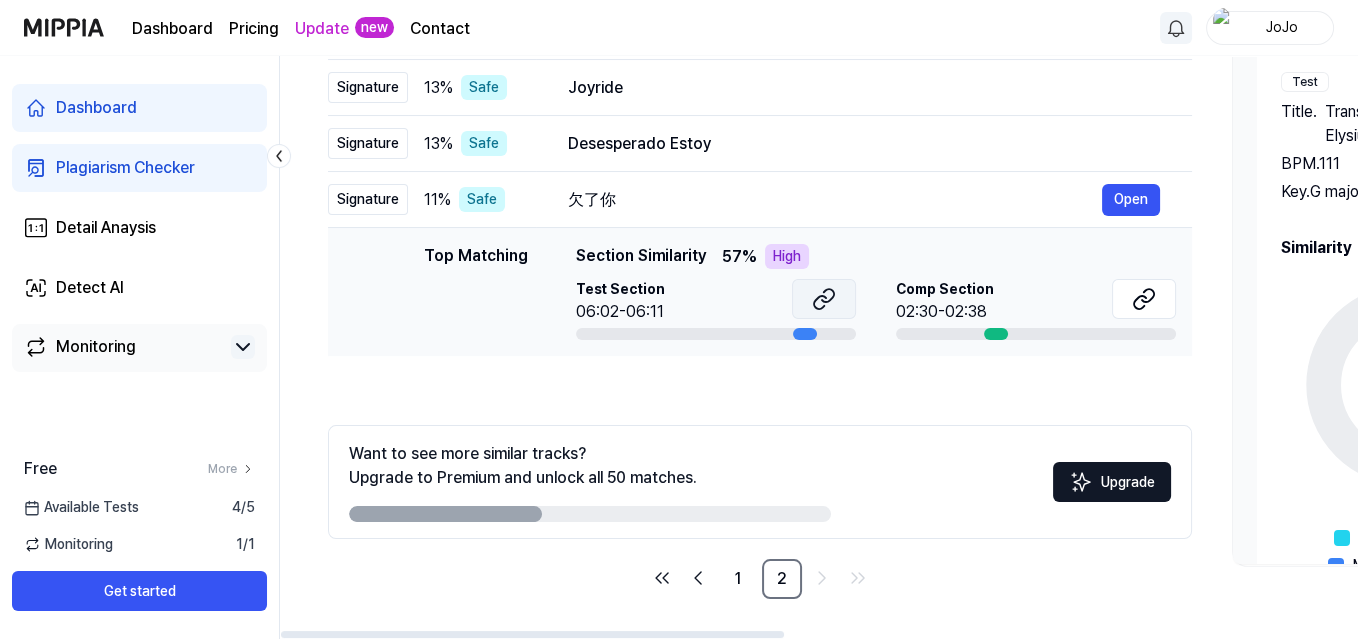 click 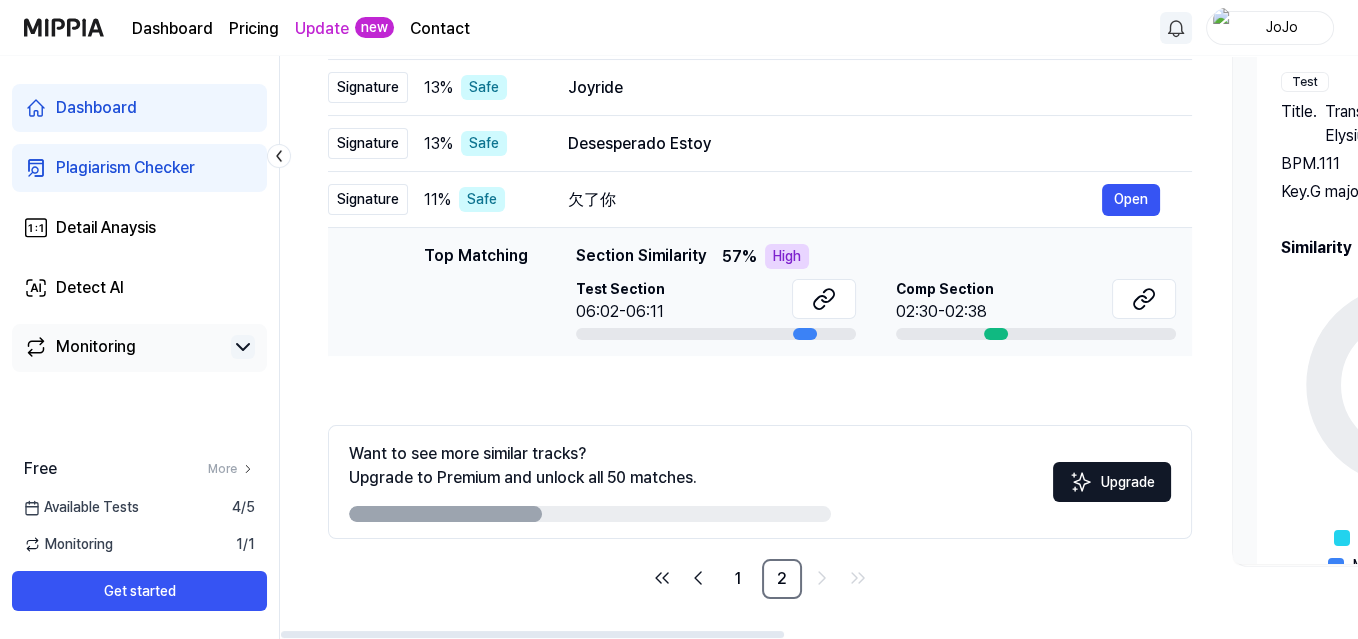 click at bounding box center (996, 334) 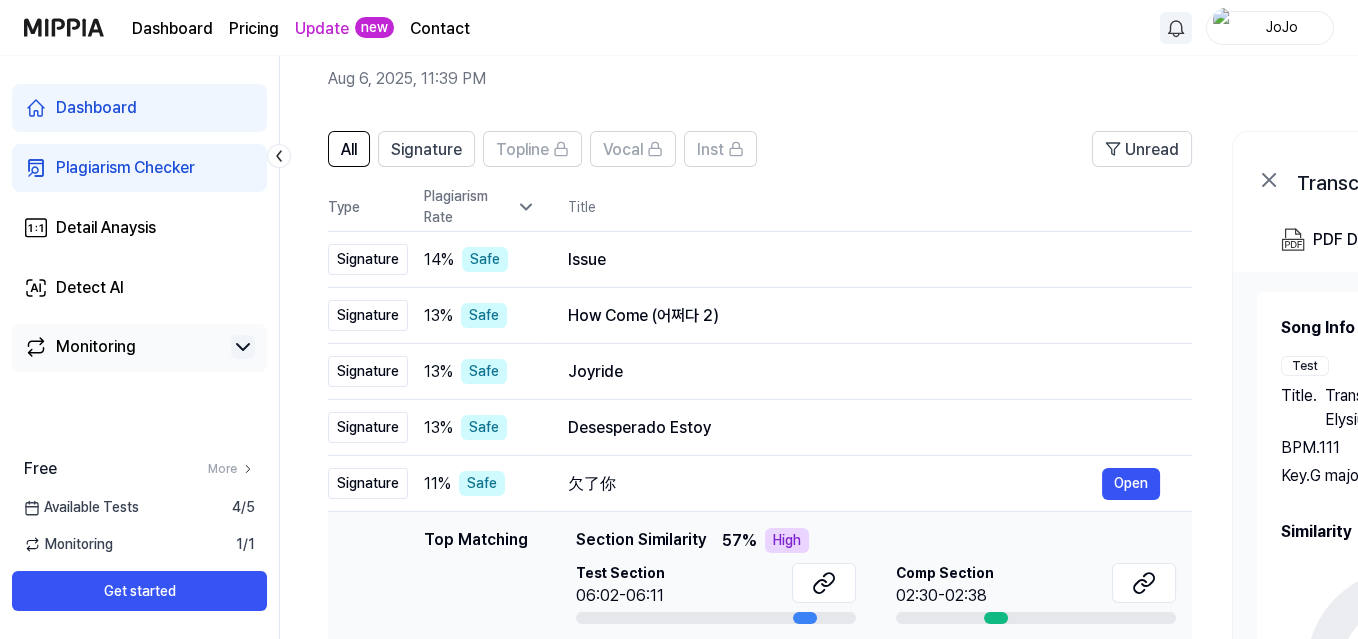 scroll, scrollTop: 60, scrollLeft: 0, axis: vertical 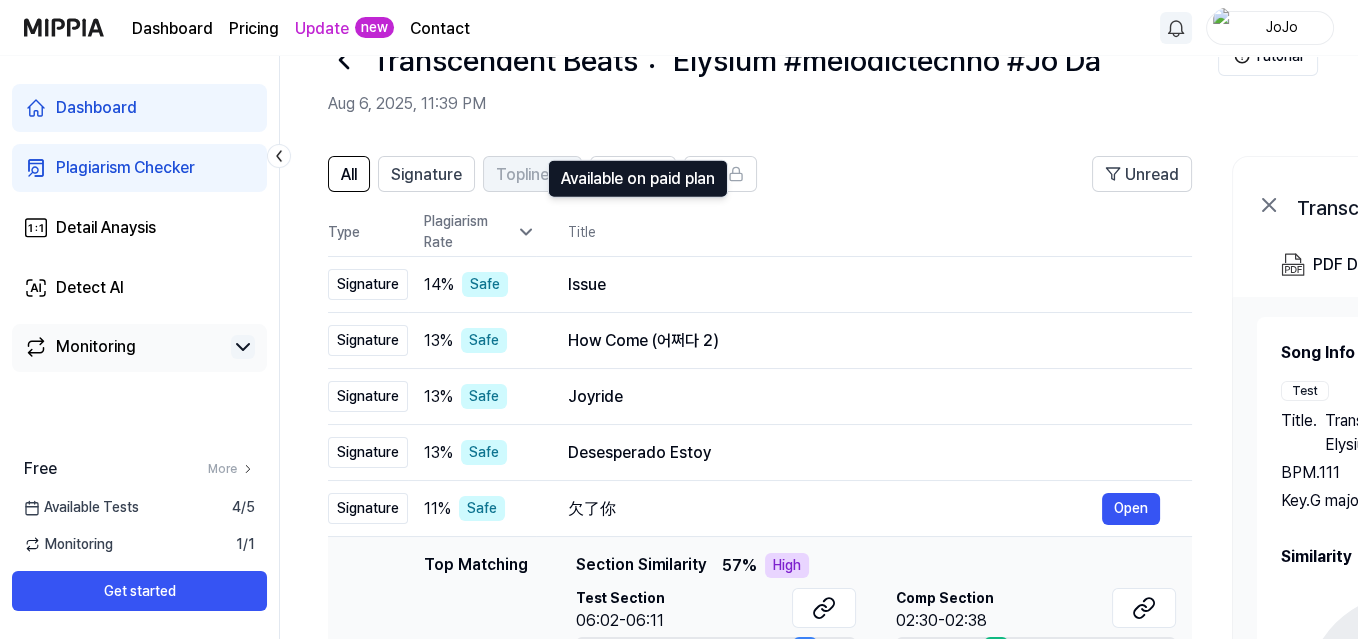 click on "Topline" at bounding box center [532, 174] 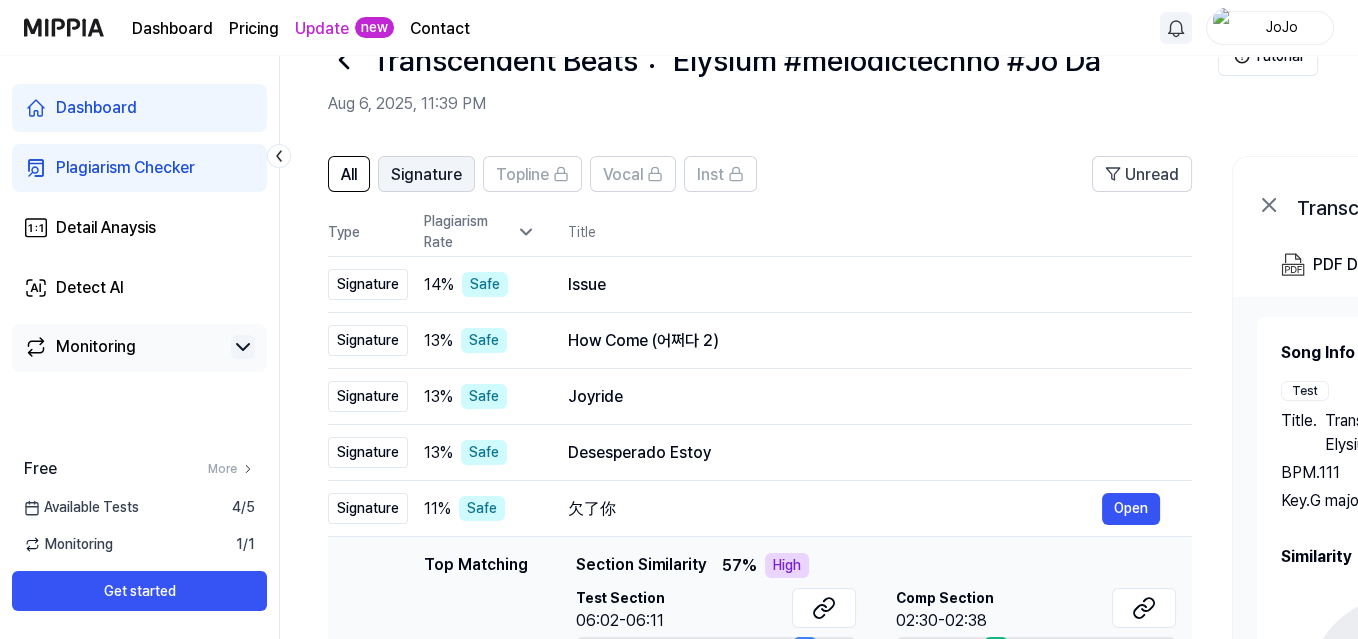 click on "Signature" at bounding box center (426, 175) 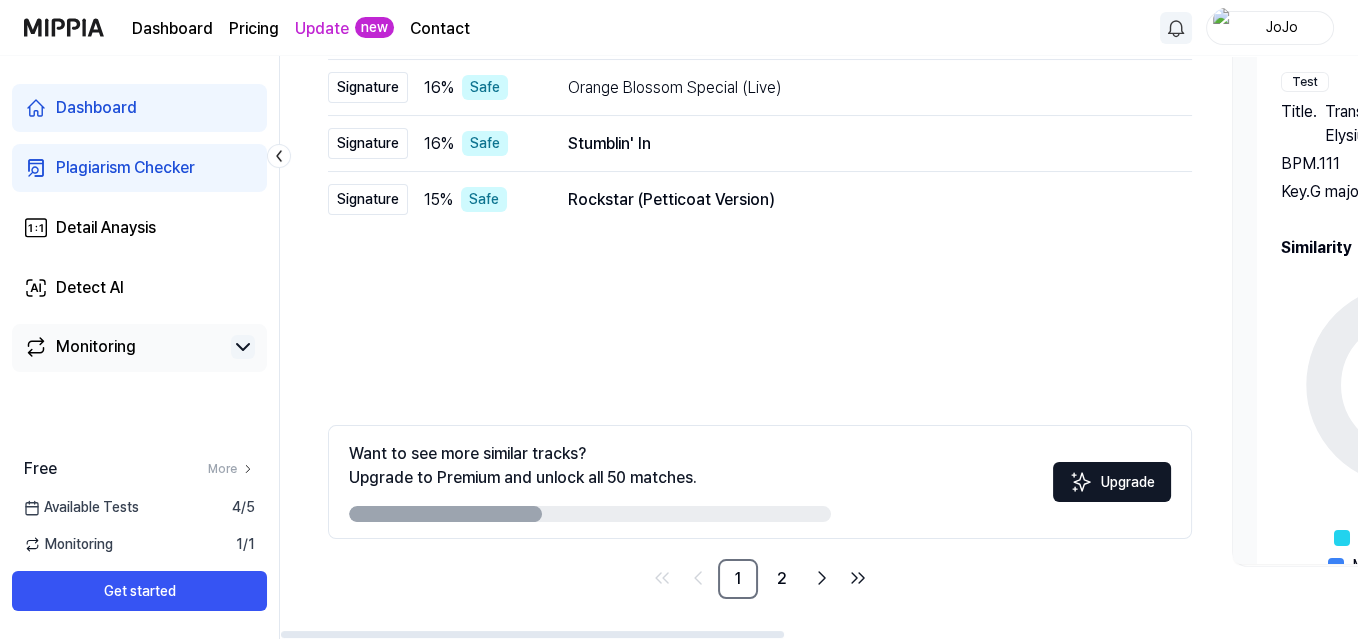 scroll, scrollTop: 620, scrollLeft: 0, axis: vertical 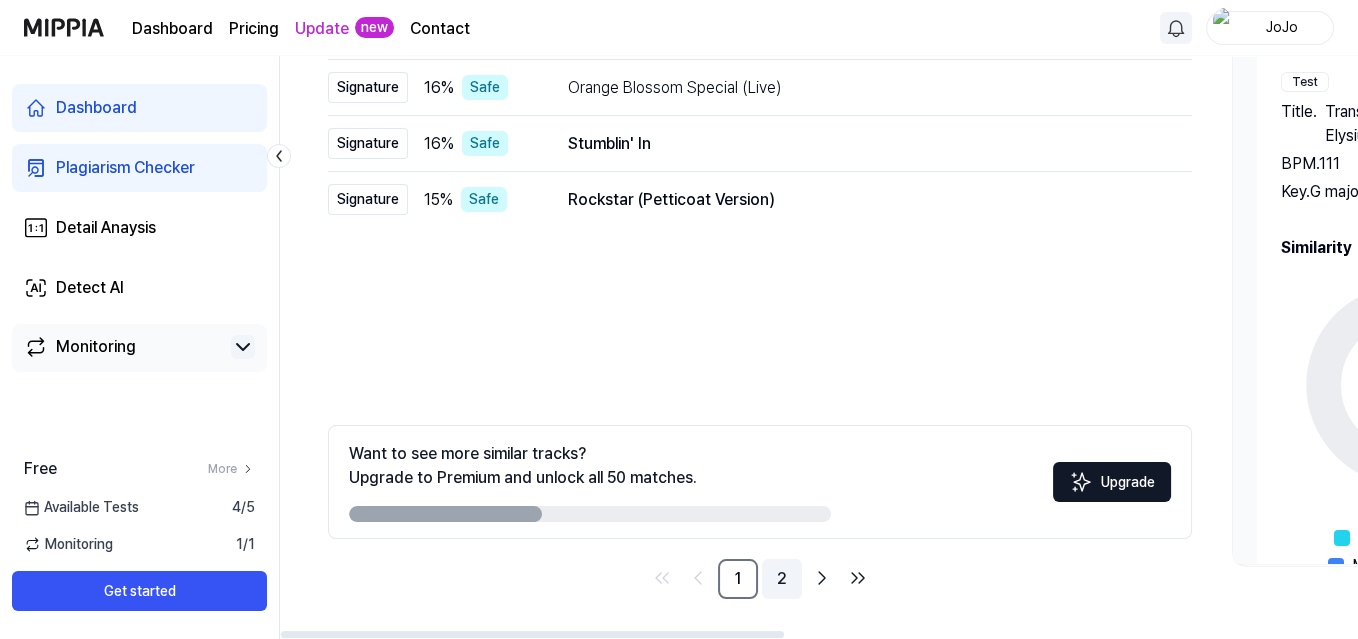 click on "2" at bounding box center [782, 579] 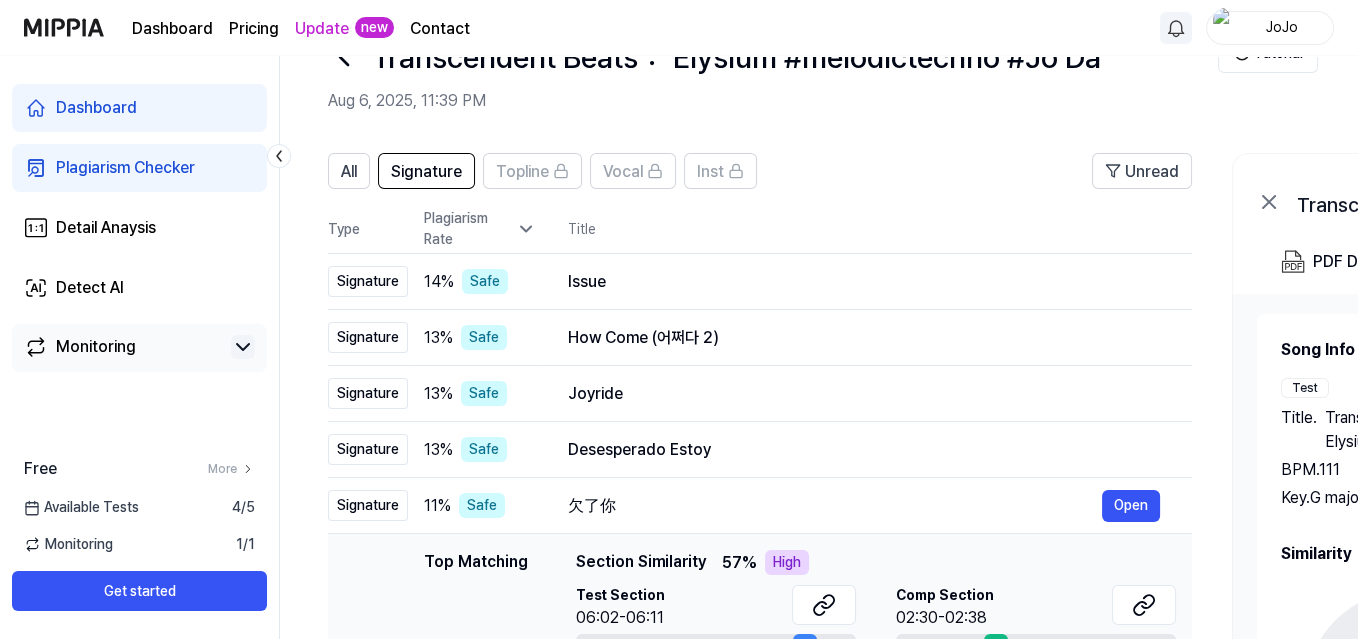 scroll, scrollTop: 80, scrollLeft: 0, axis: vertical 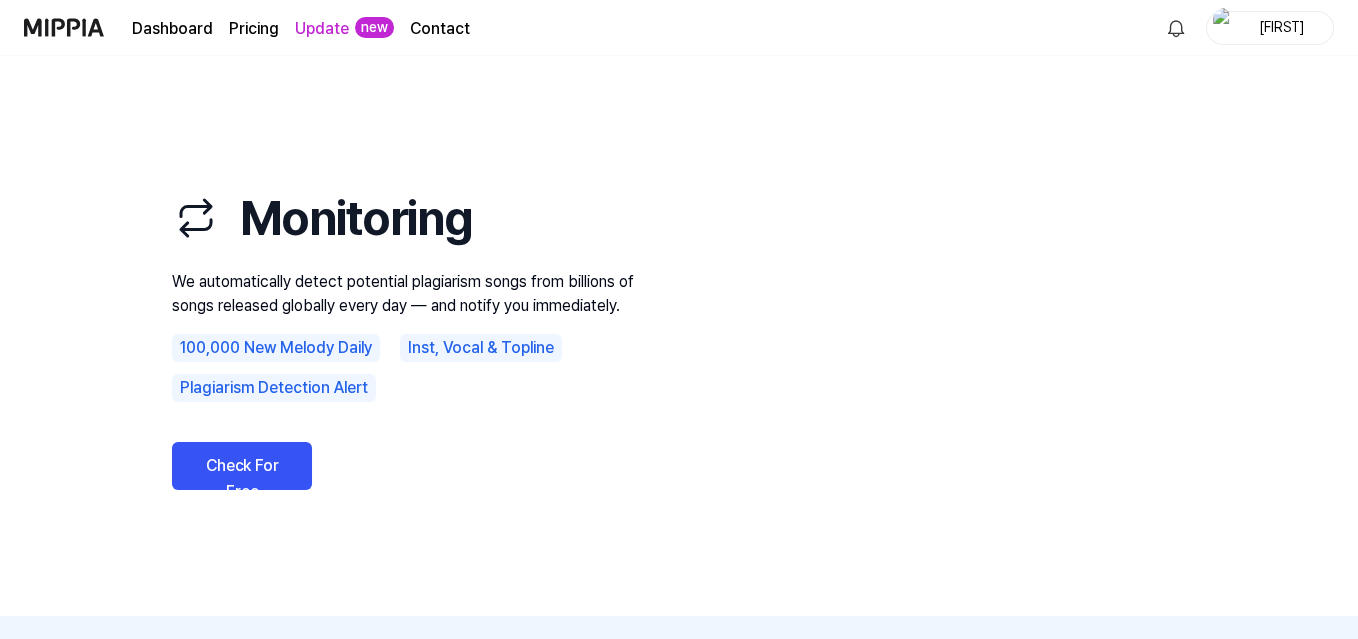 click on "Pricing" at bounding box center (254, 29) 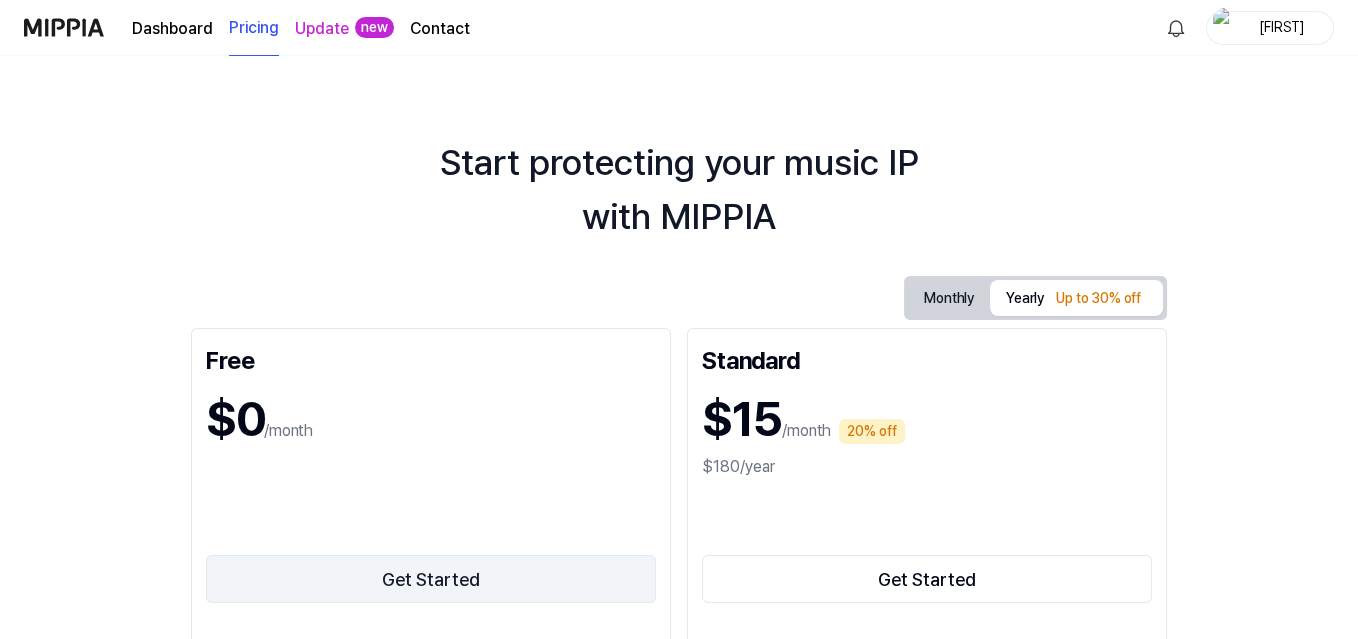 scroll, scrollTop: 80, scrollLeft: 0, axis: vertical 